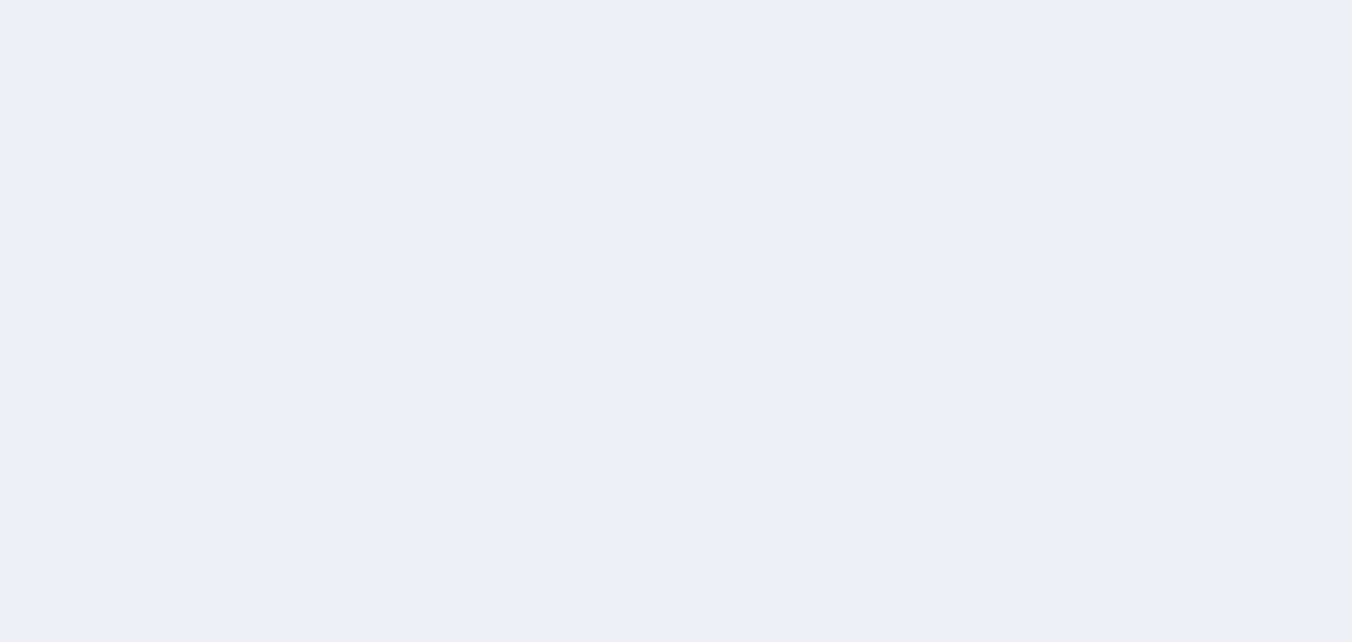 scroll, scrollTop: 0, scrollLeft: 0, axis: both 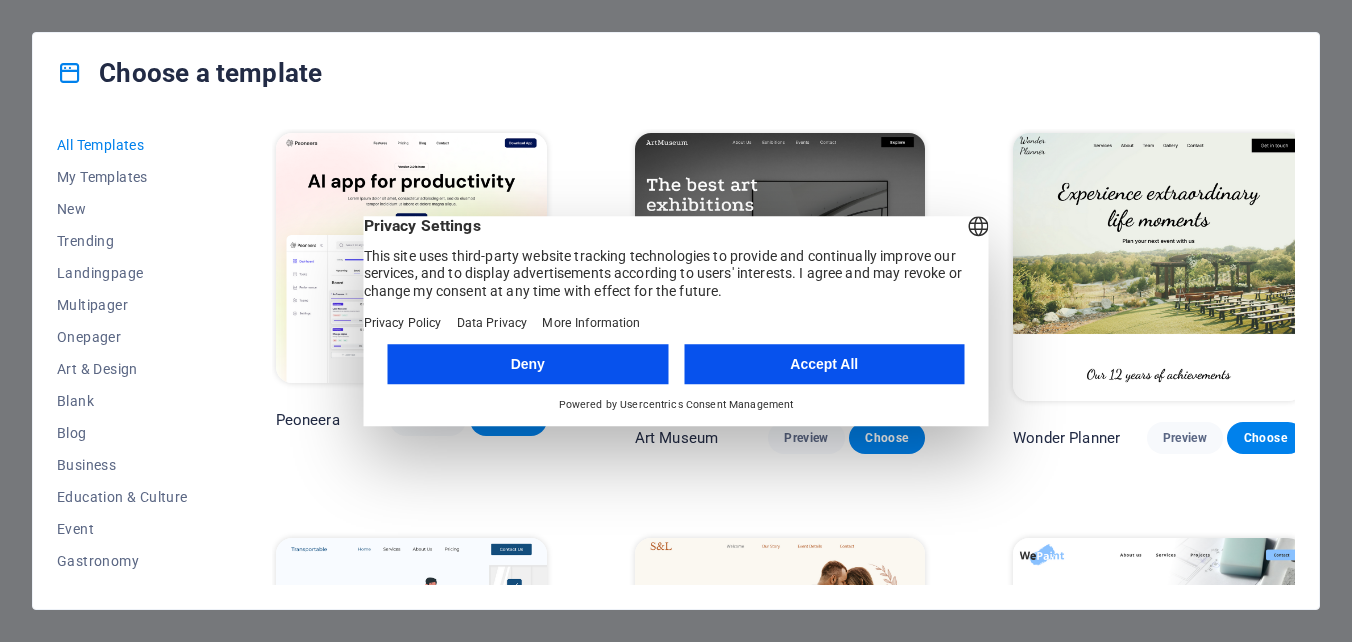 click on "Accept All" at bounding box center (824, 364) 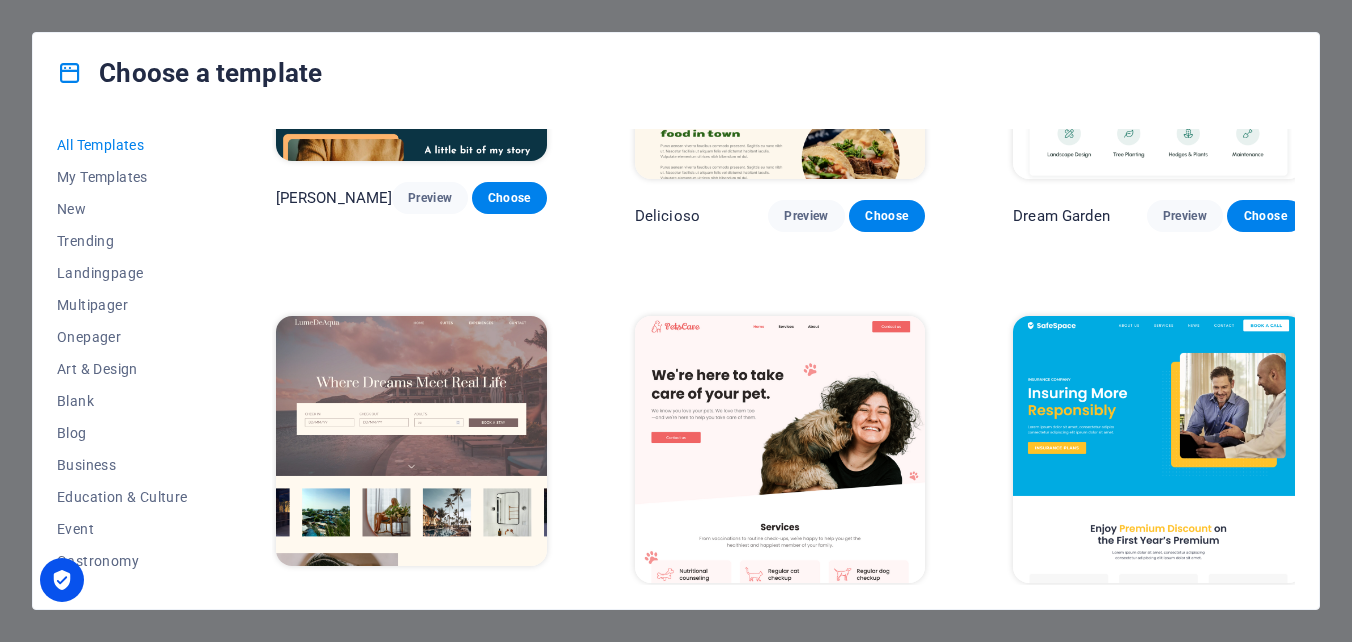 scroll, scrollTop: 2800, scrollLeft: 0, axis: vertical 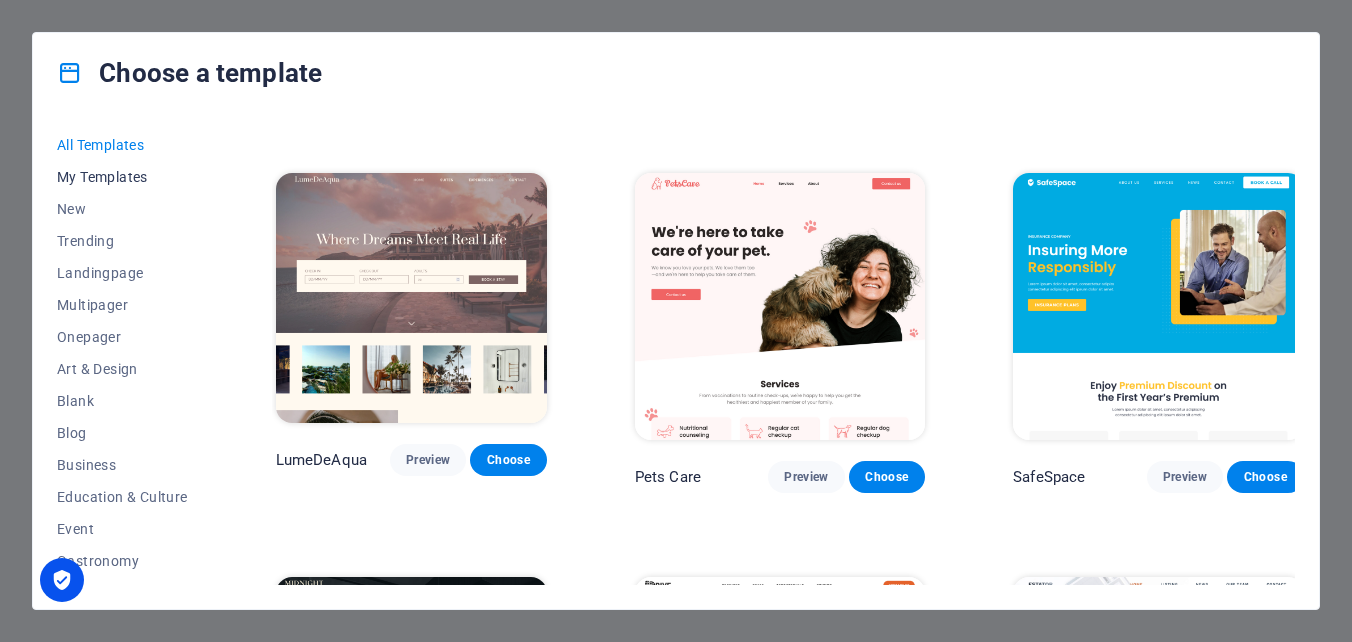 click on "My Templates" at bounding box center (122, 177) 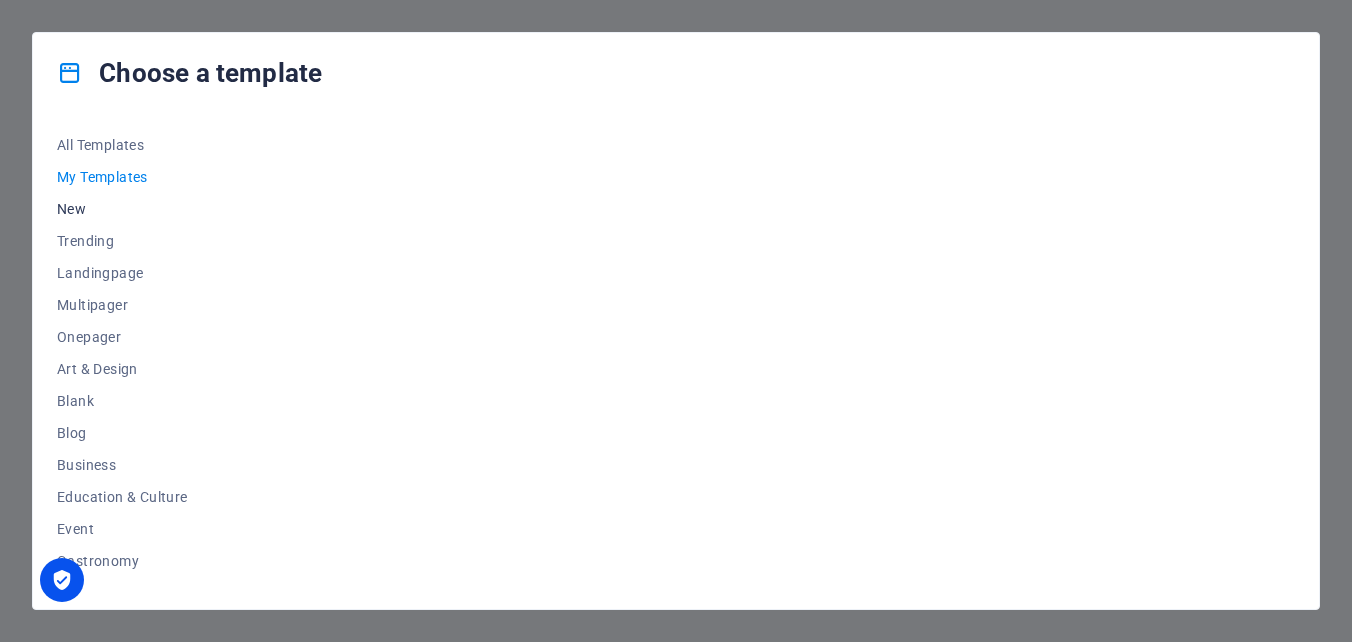 click on "New" at bounding box center (122, 209) 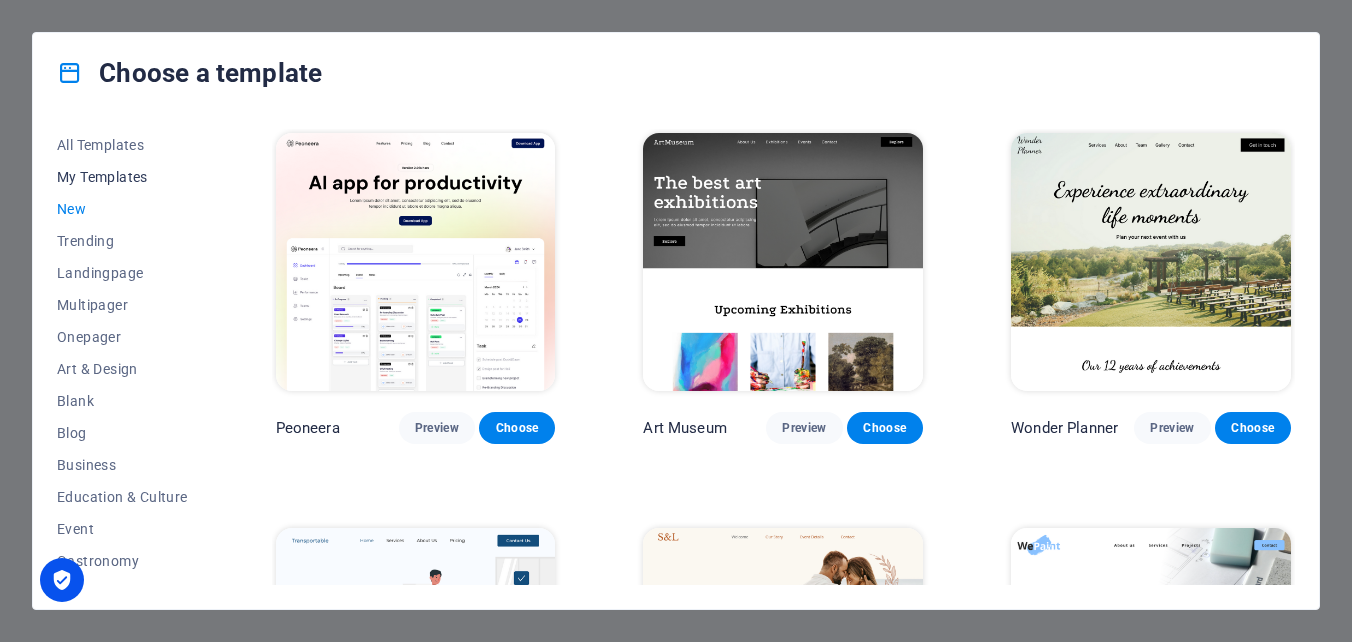 click on "My Templates" at bounding box center (122, 177) 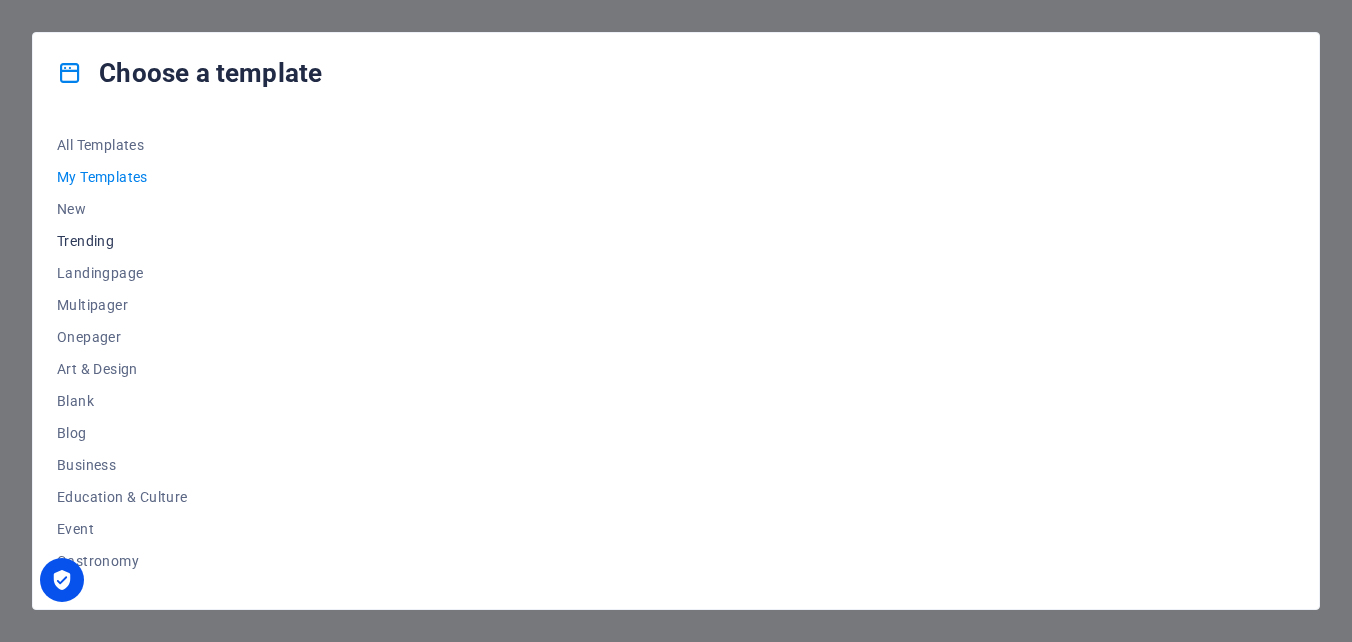 click on "Trending" at bounding box center [122, 241] 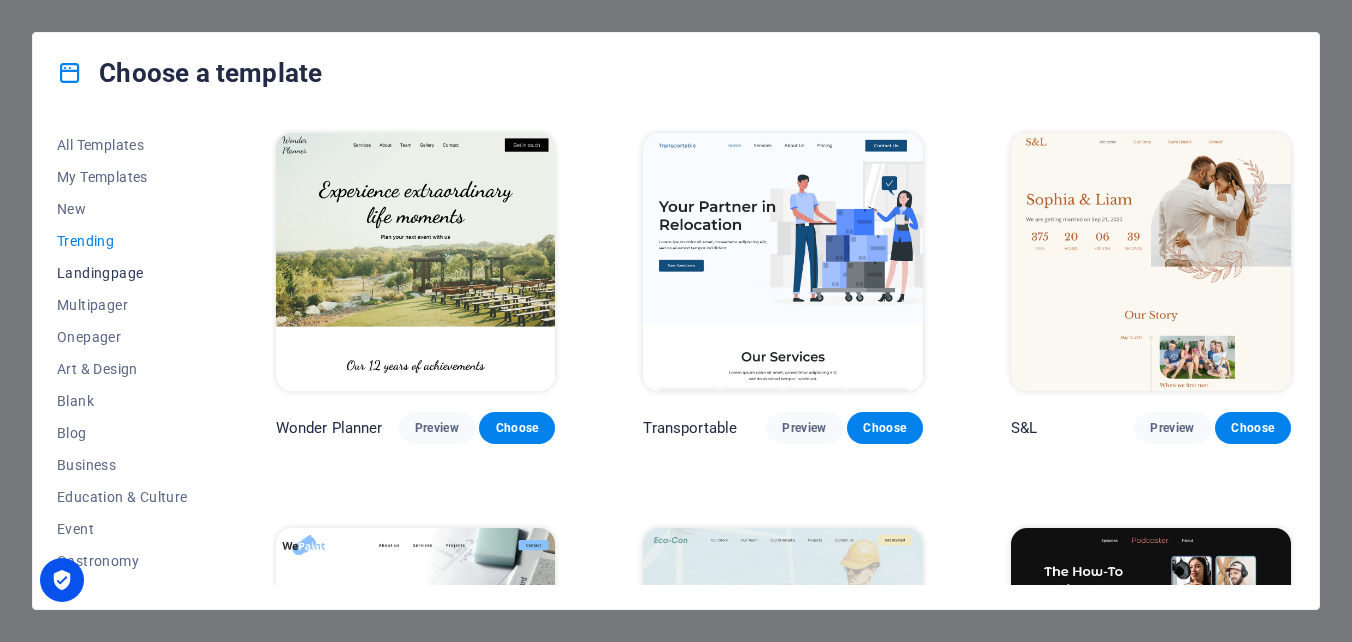 click on "Landingpage" at bounding box center (122, 273) 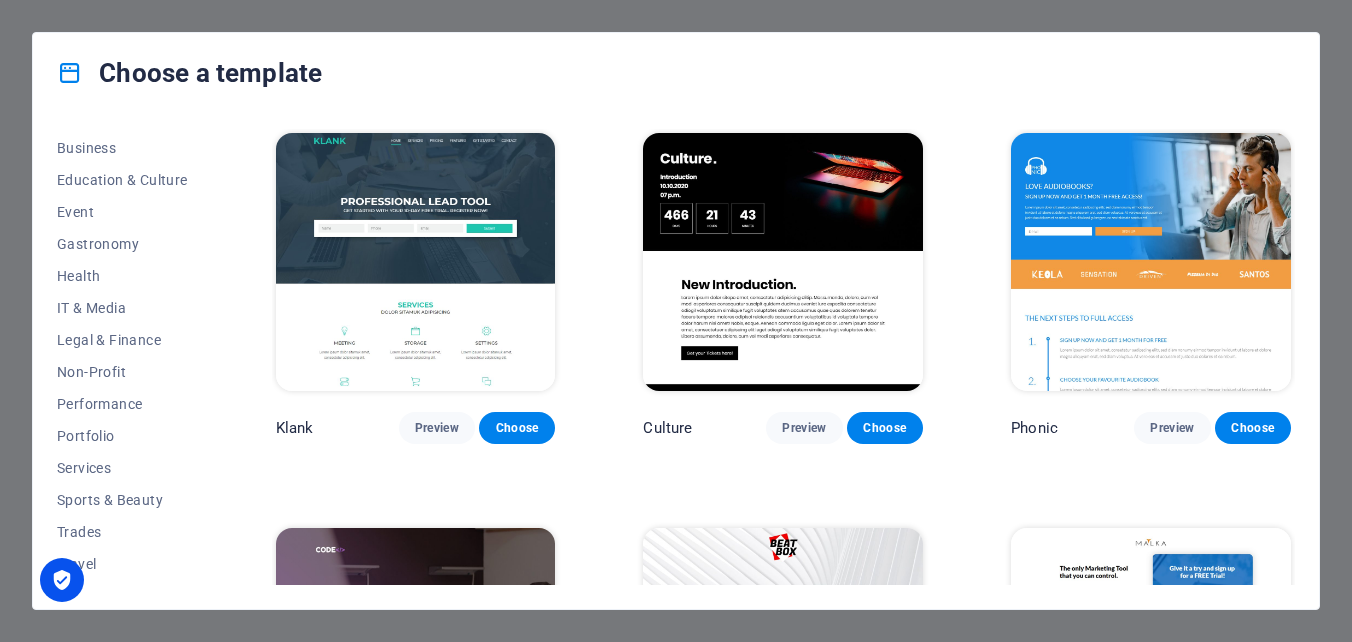 scroll, scrollTop: 344, scrollLeft: 0, axis: vertical 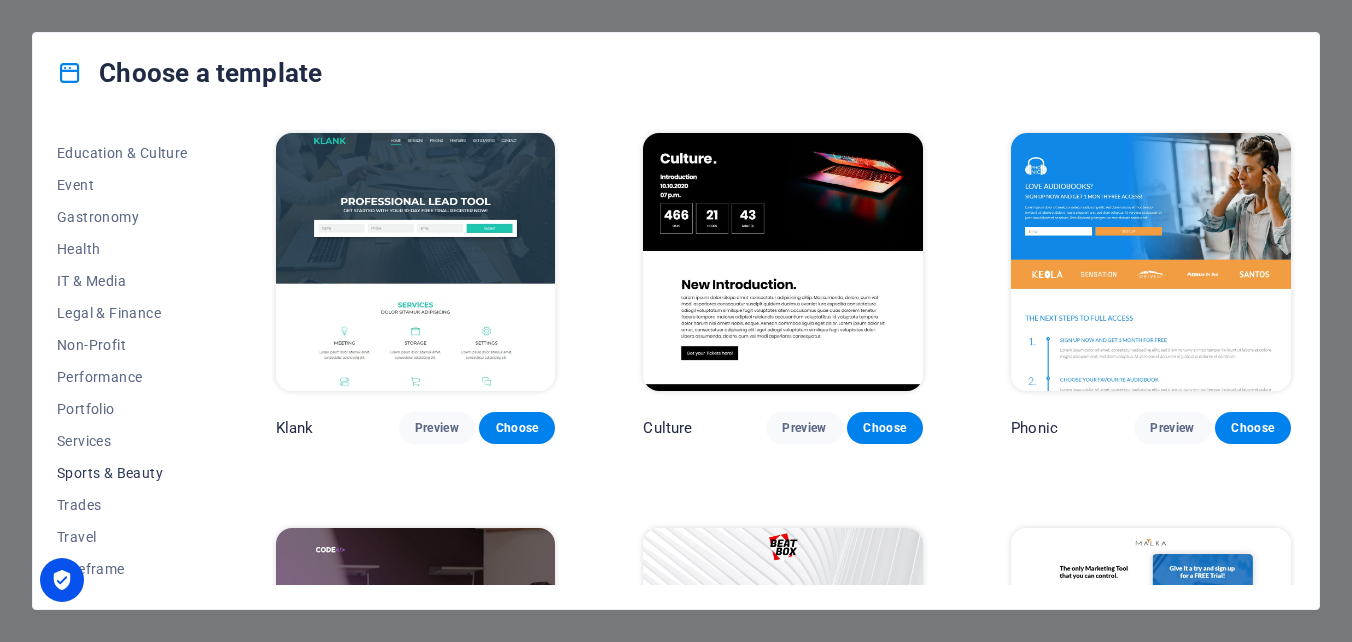 click on "Sports & Beauty" at bounding box center (122, 473) 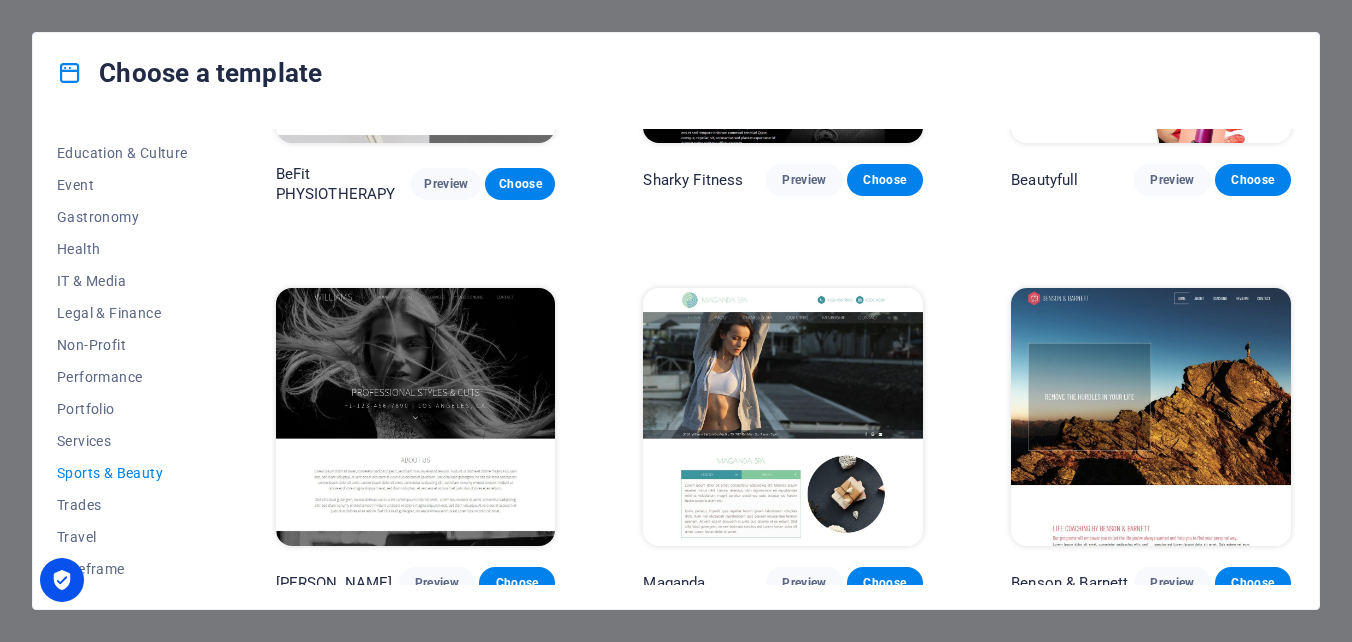 scroll, scrollTop: 1443, scrollLeft: 0, axis: vertical 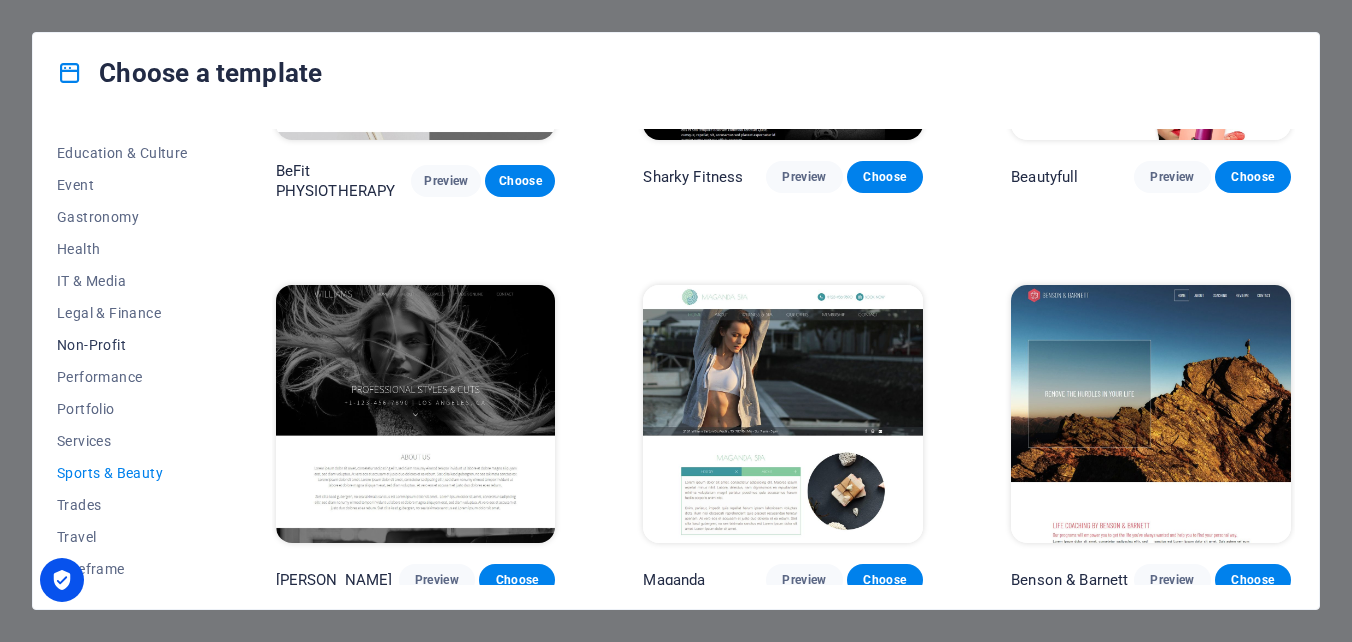 click on "Non-Profit" at bounding box center (122, 345) 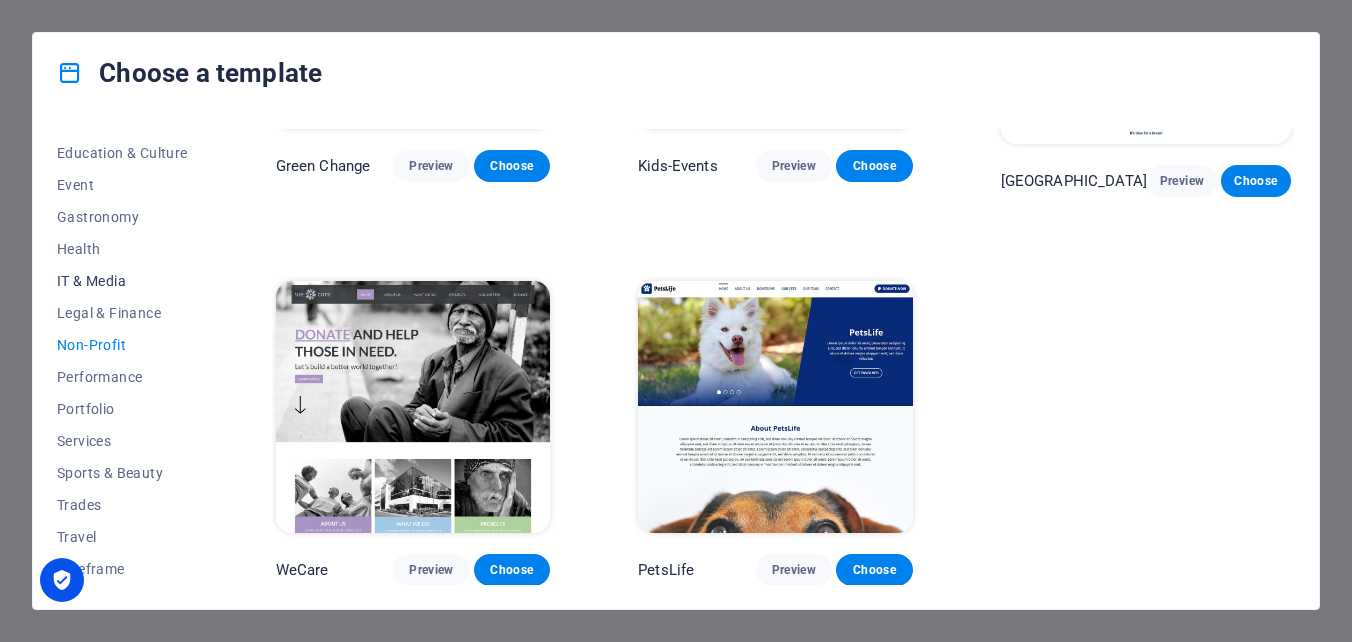 click on "IT & Media" at bounding box center (122, 281) 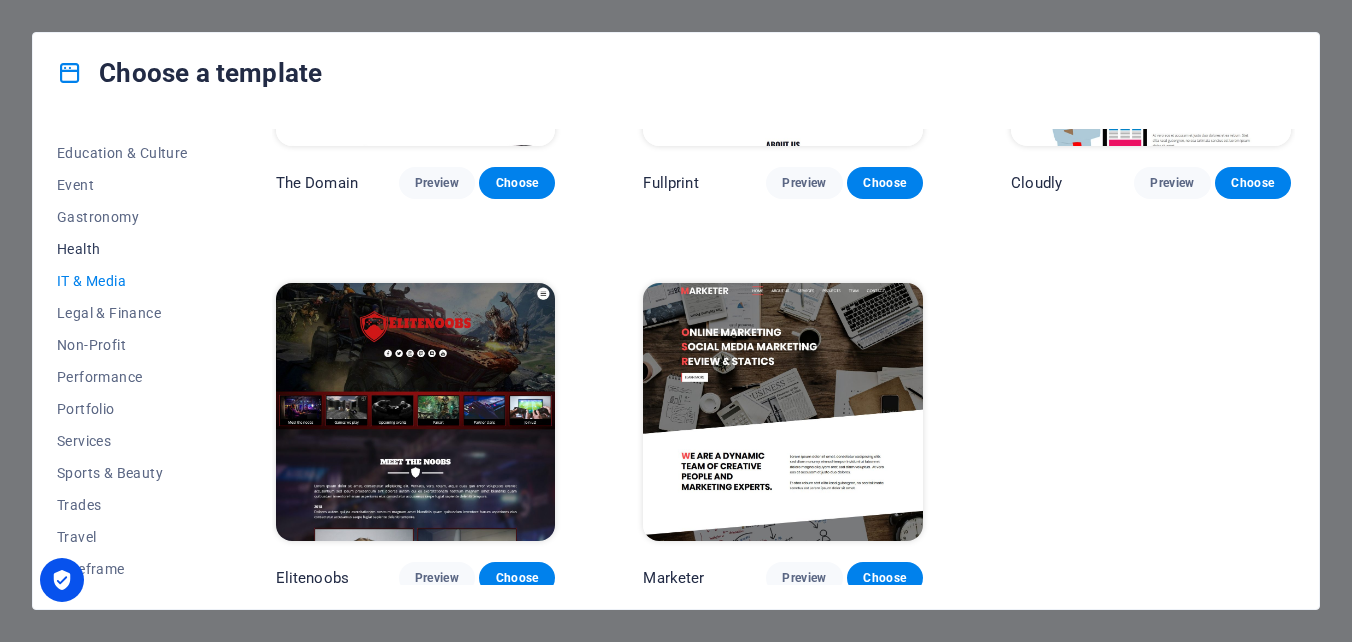 click on "Health" at bounding box center (122, 249) 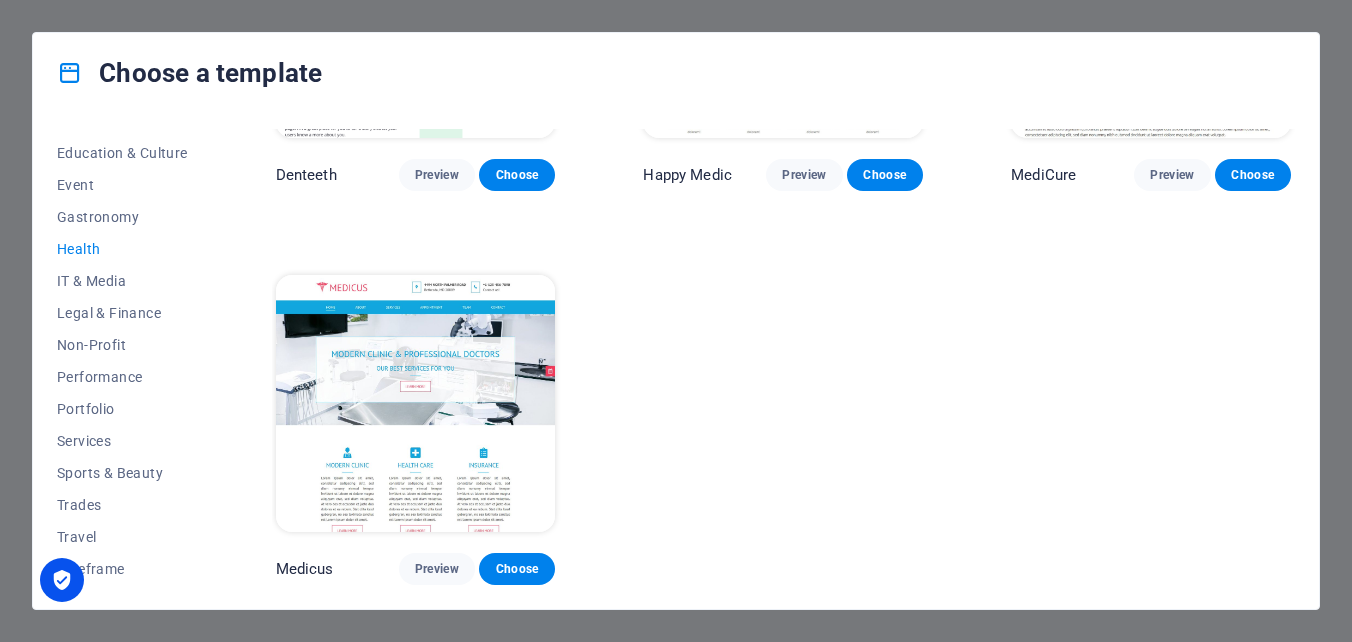 scroll, scrollTop: 0, scrollLeft: 0, axis: both 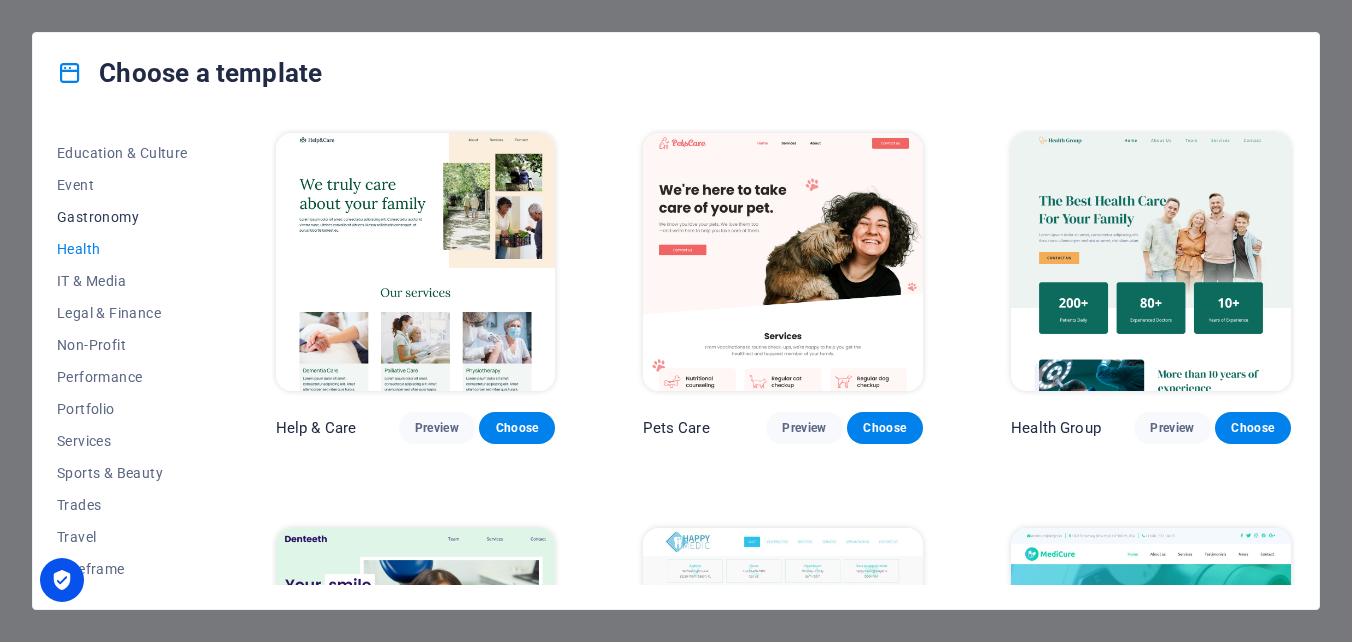 click on "Gastronomy" at bounding box center [122, 217] 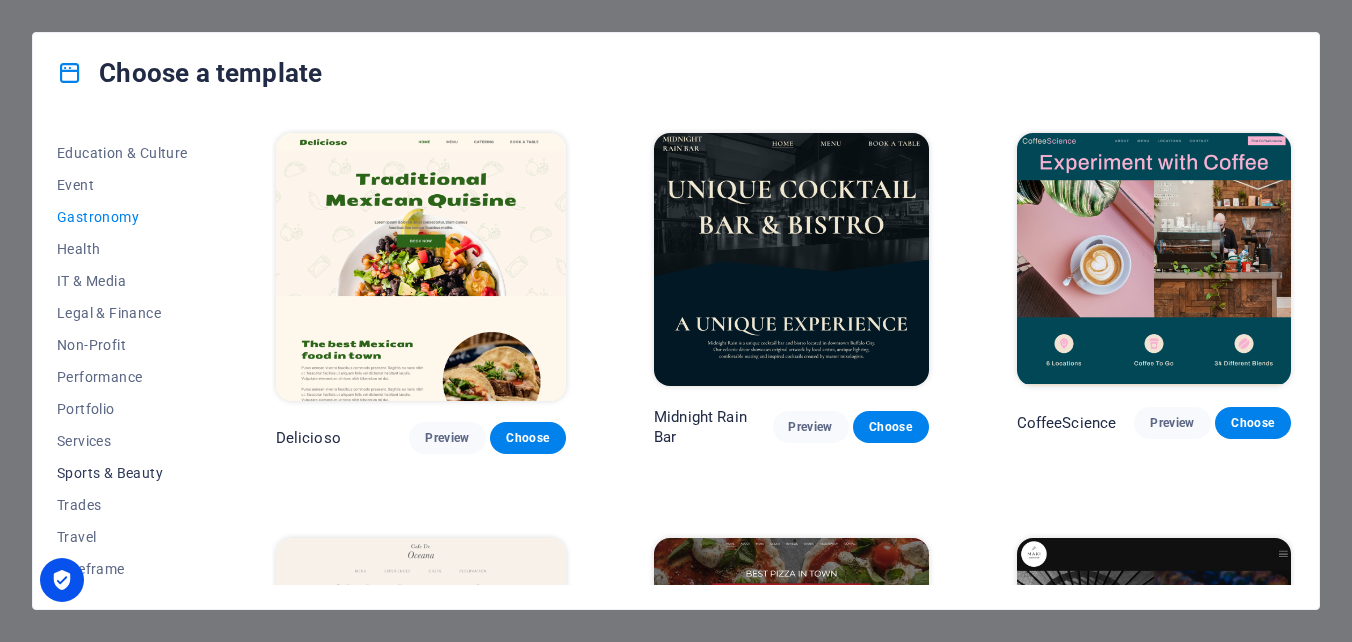 click on "Sports & Beauty" at bounding box center (122, 473) 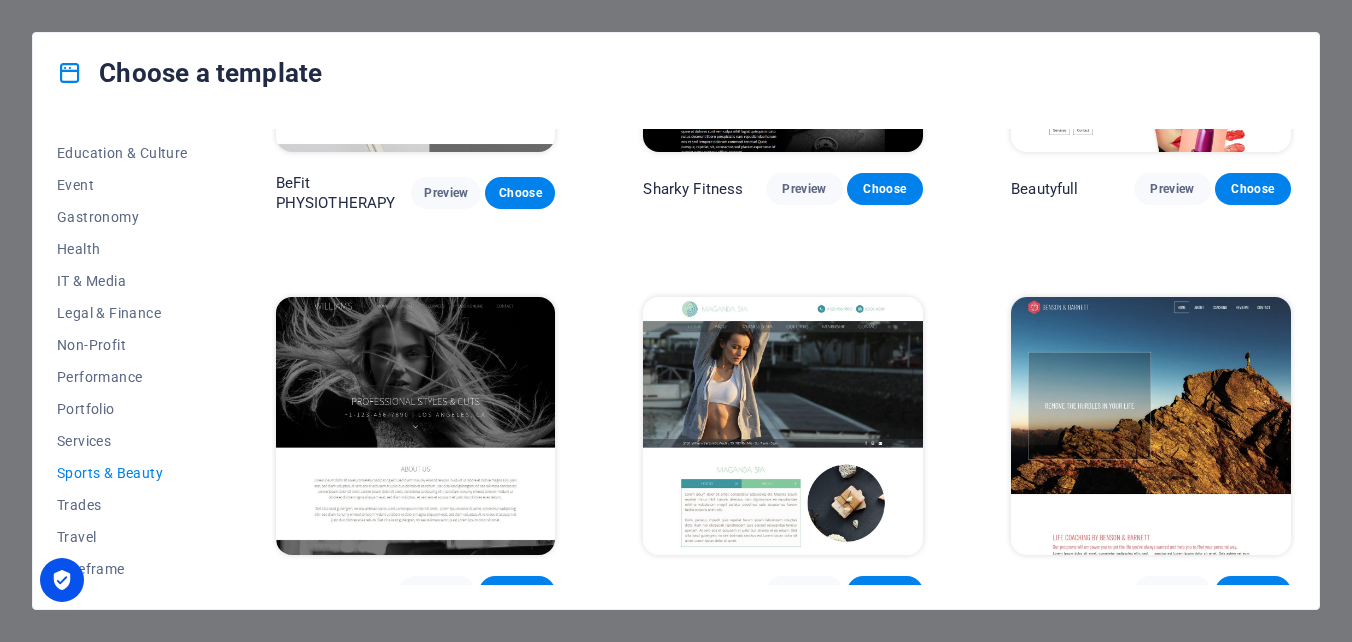 scroll, scrollTop: 1443, scrollLeft: 0, axis: vertical 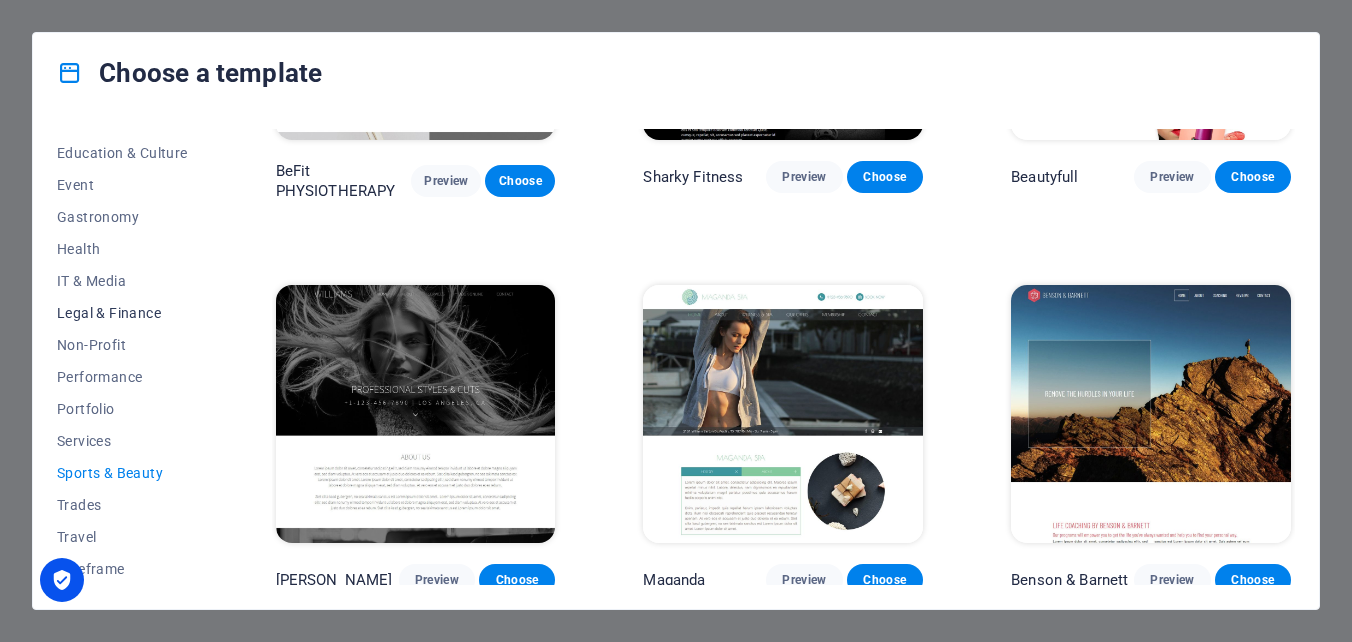click on "Legal & Finance" at bounding box center [122, 313] 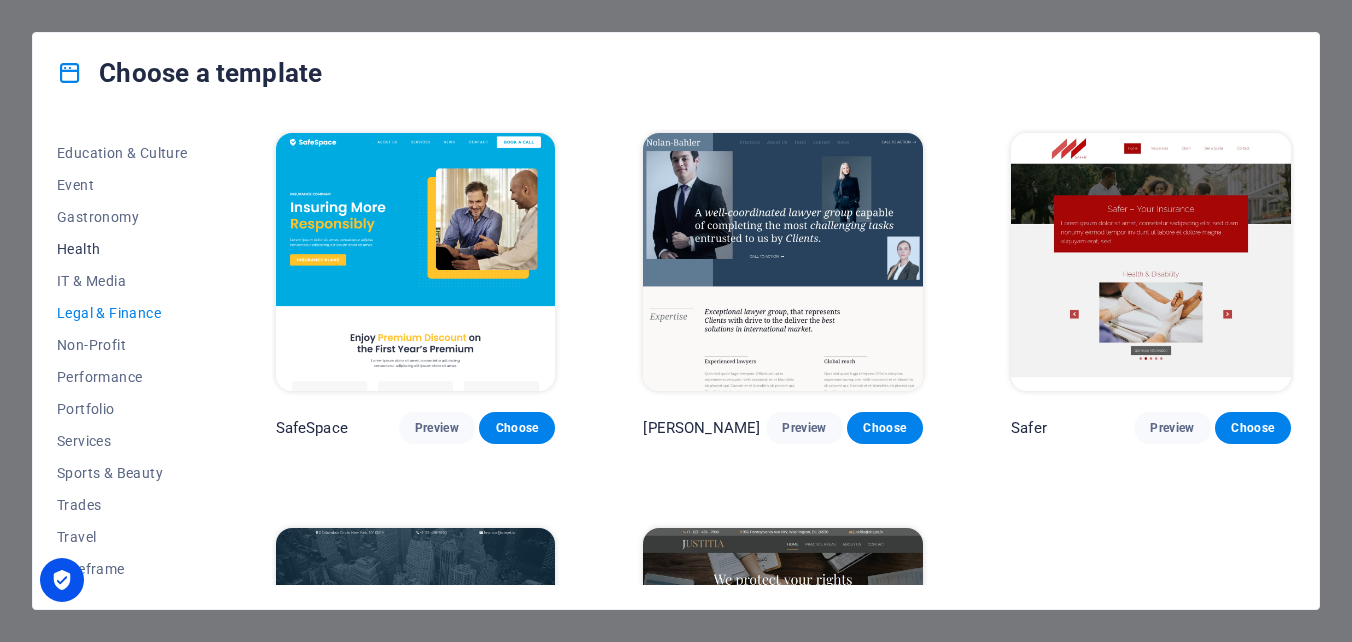 click on "Health" at bounding box center (122, 249) 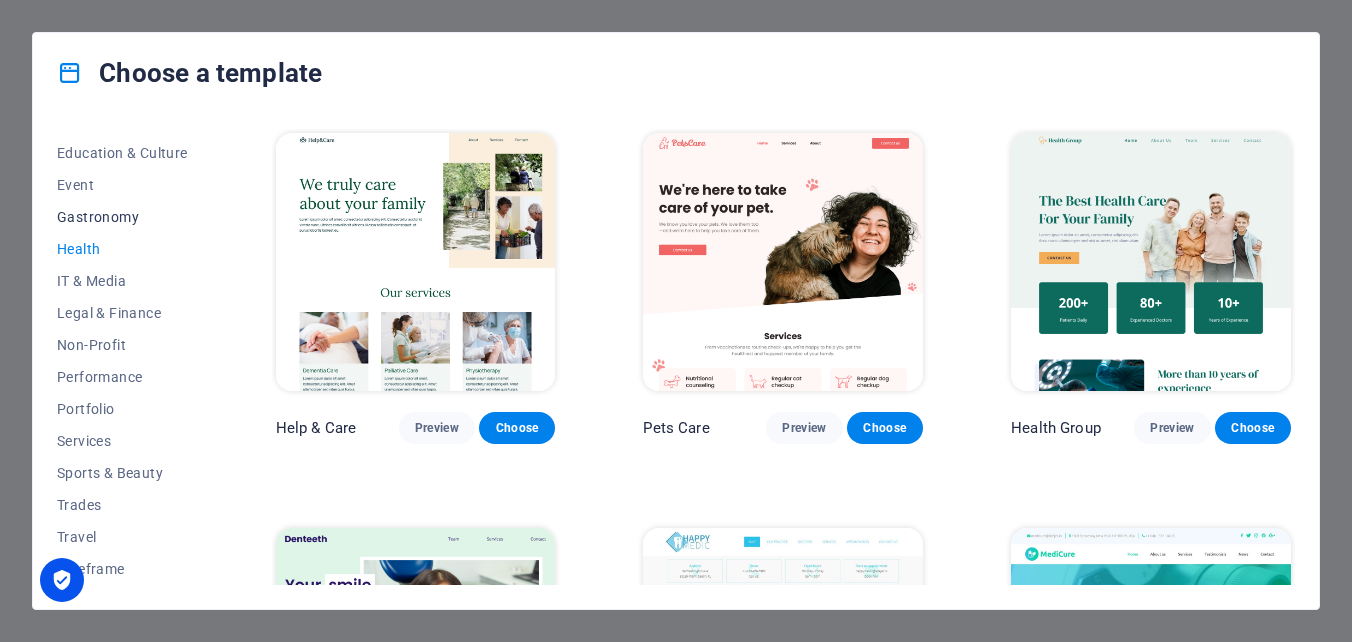 click on "Gastronomy" at bounding box center [122, 217] 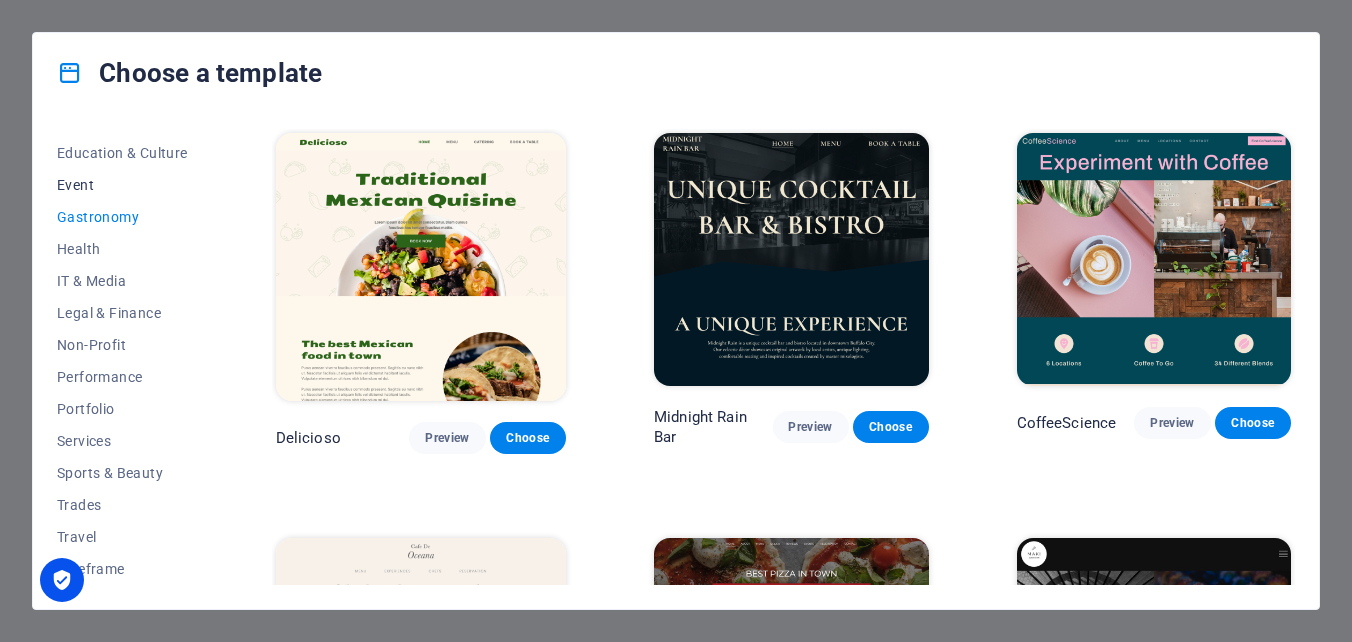 click on "Event" at bounding box center (122, 185) 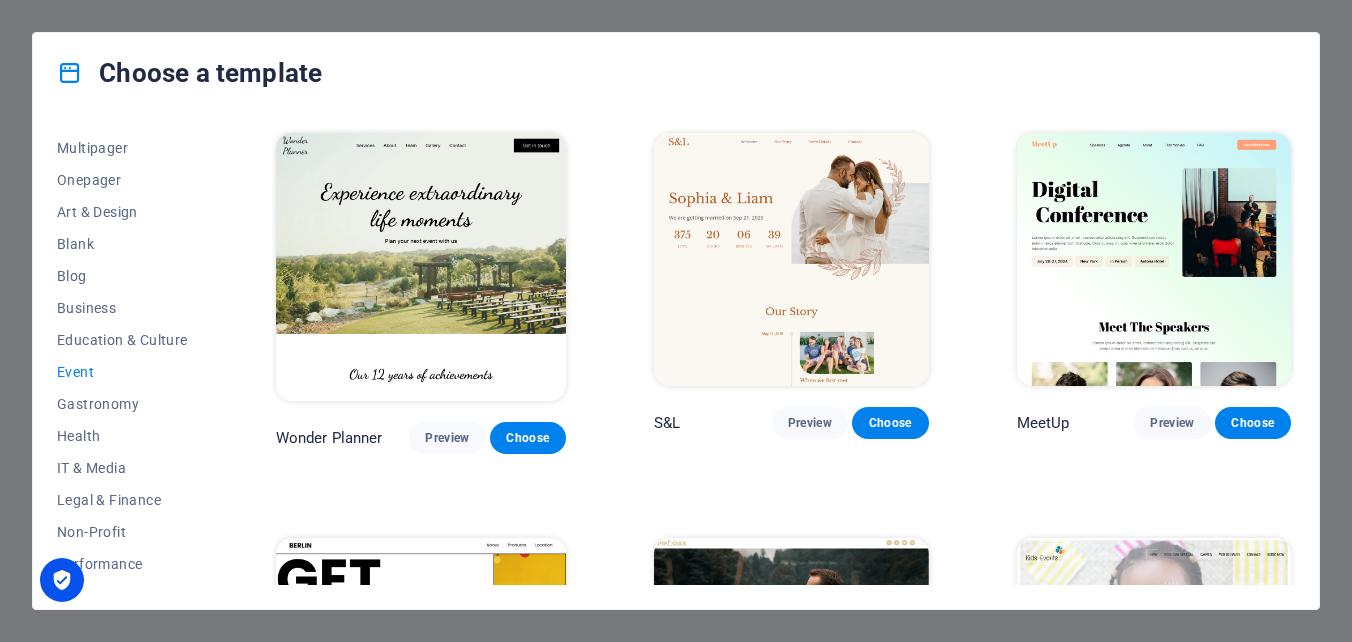 scroll, scrollTop: 0, scrollLeft: 0, axis: both 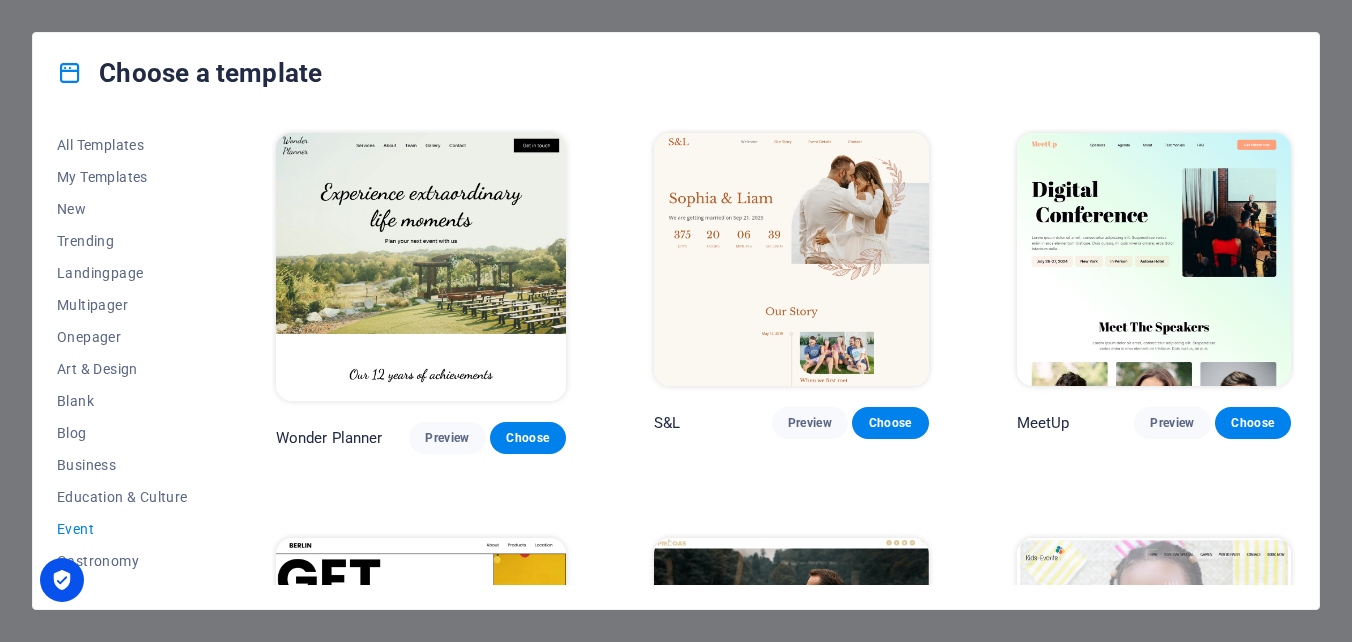 click on "Choose a template" at bounding box center (676, 73) 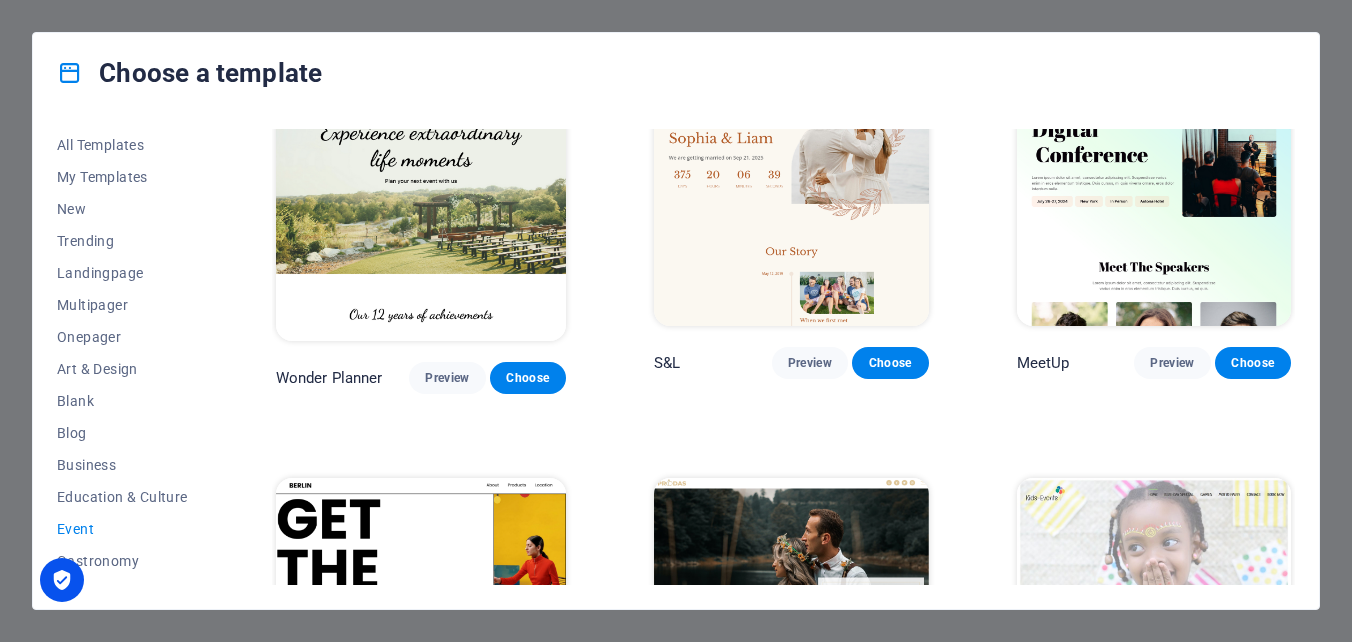 scroll, scrollTop: 0, scrollLeft: 0, axis: both 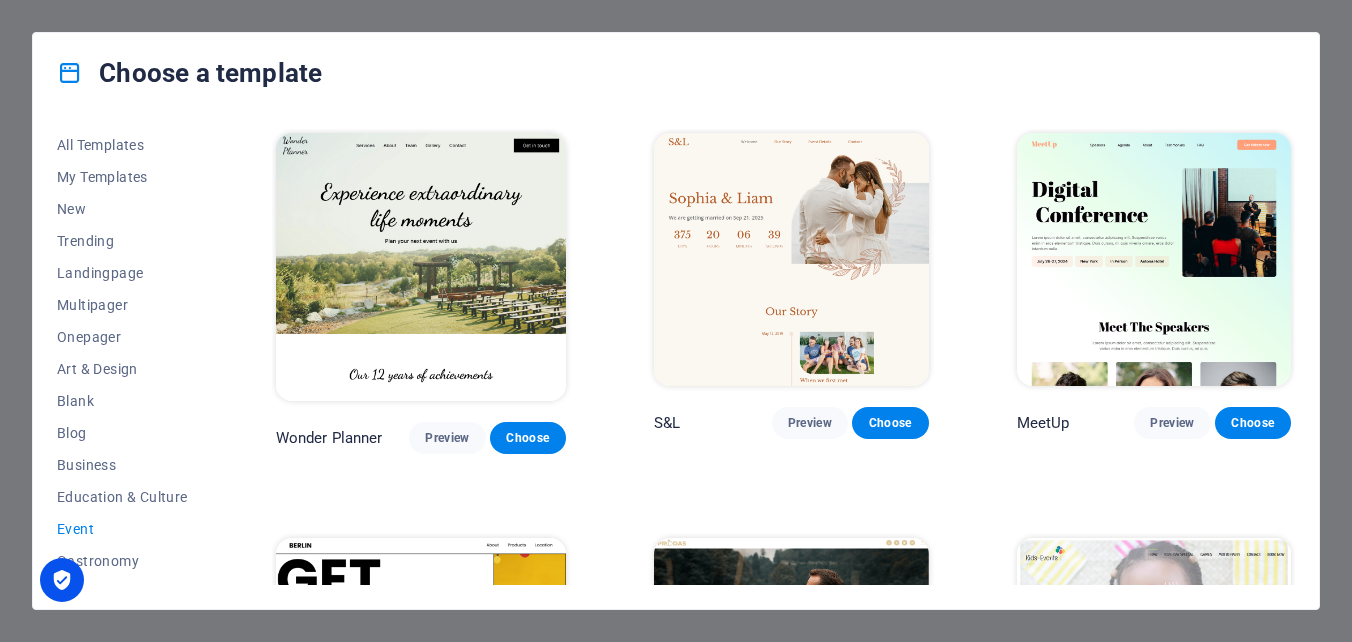 click on "Wonder Planner Preview Choose S&L Preview Choose MeetUp Preview Choose [GEOGRAPHIC_DATA] Preview Choose Priodas Preview Choose Kids-Events Preview Choose Evento Preview Choose Sensation Preview Choose" at bounding box center (783, 696) 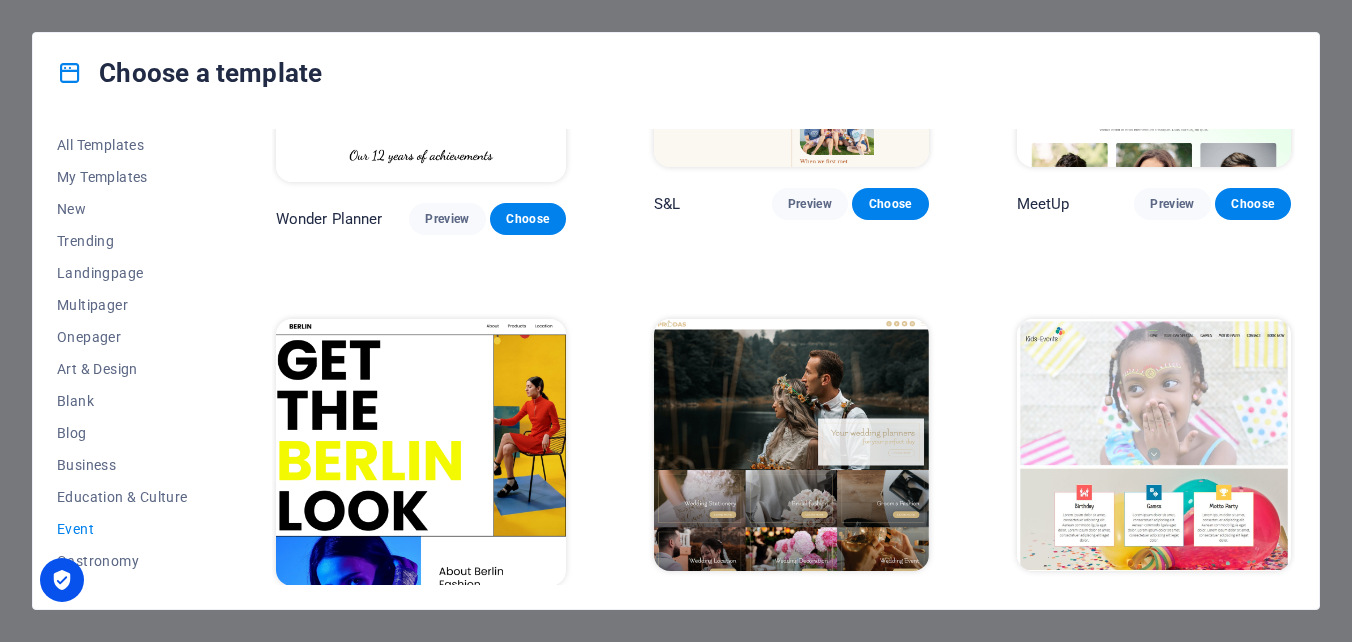 scroll, scrollTop: 42, scrollLeft: 0, axis: vertical 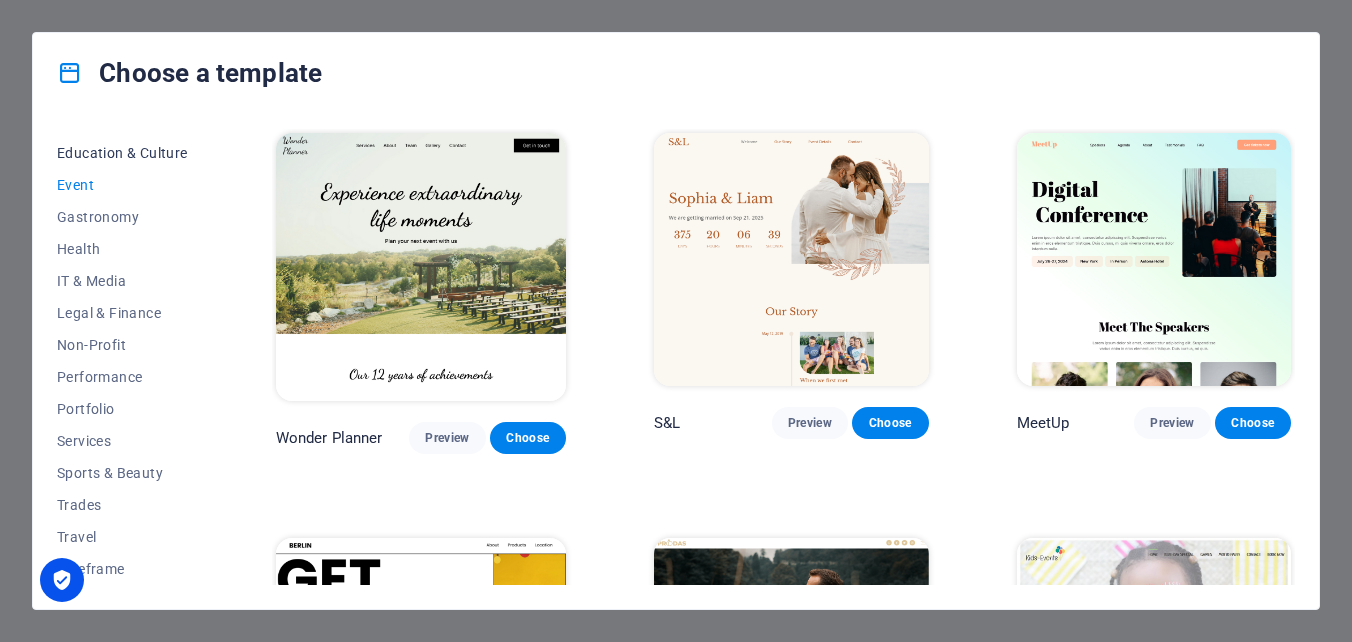 click on "Education & Culture" at bounding box center (122, 153) 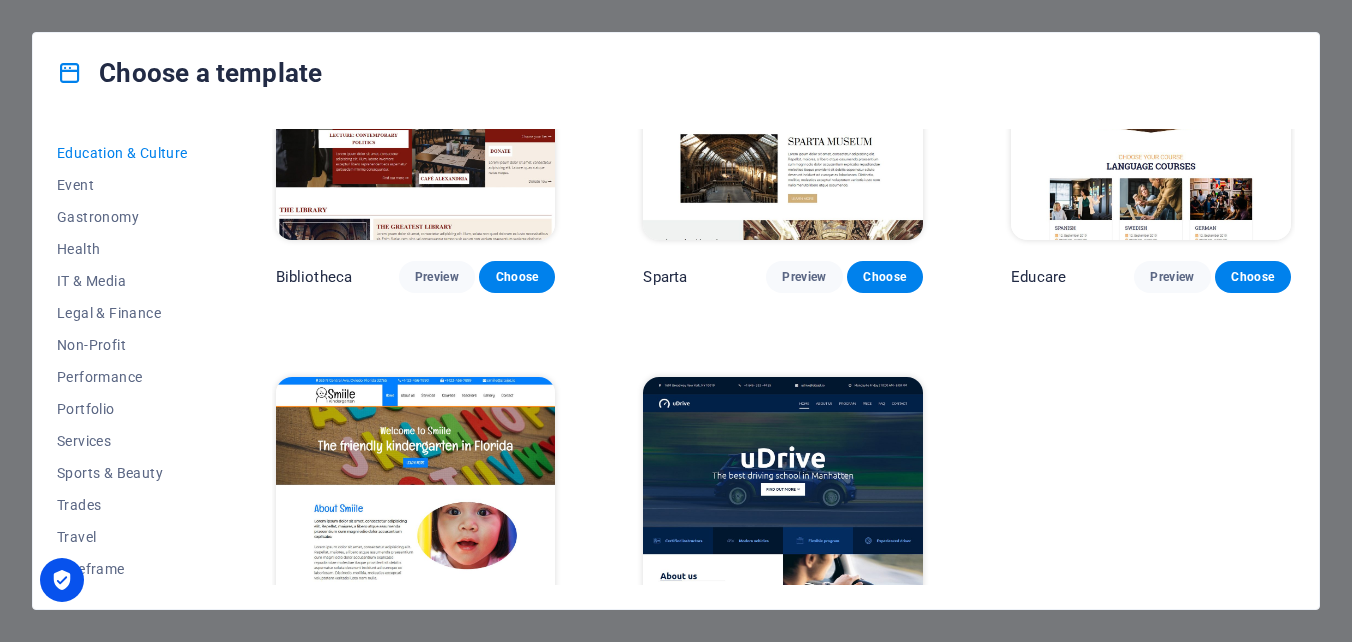 scroll, scrollTop: 542, scrollLeft: 0, axis: vertical 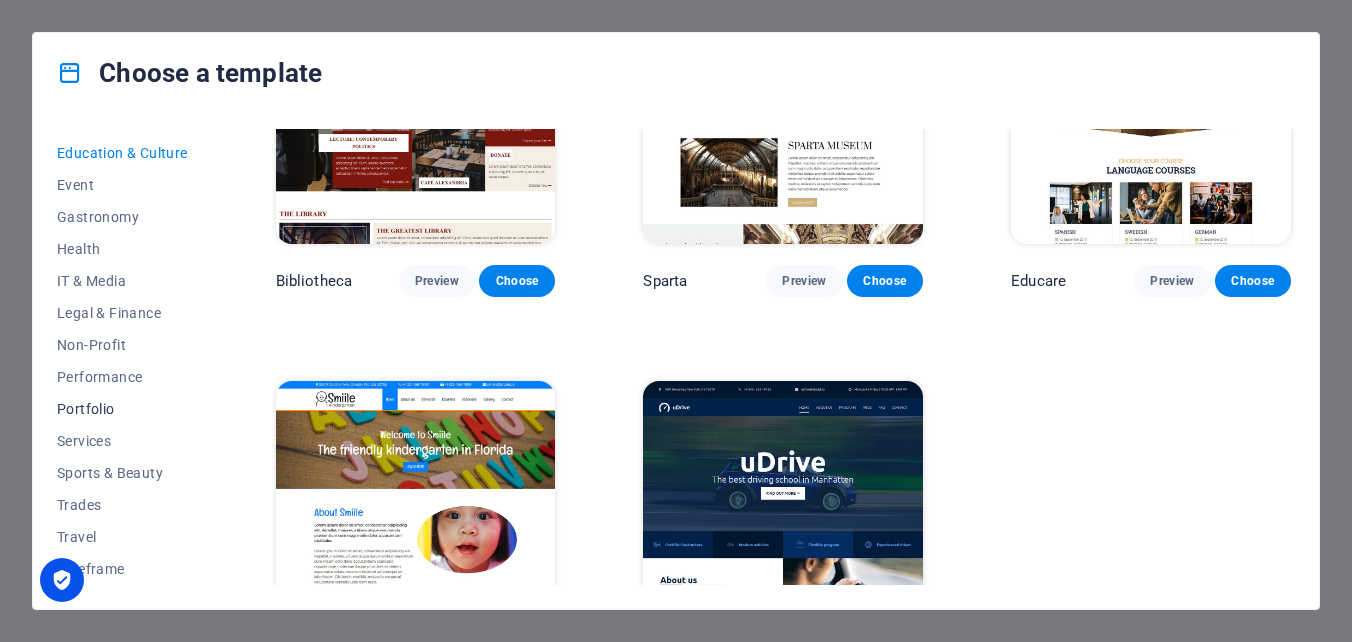 click on "Portfolio" at bounding box center (122, 409) 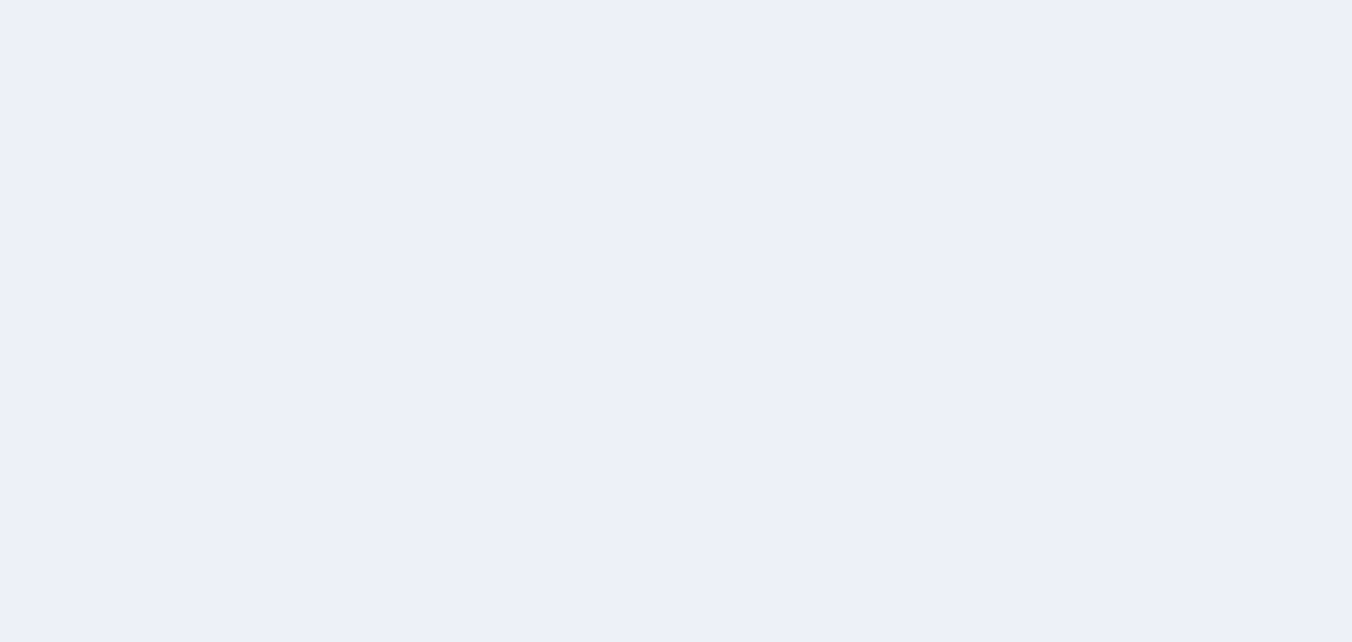 scroll, scrollTop: 0, scrollLeft: 0, axis: both 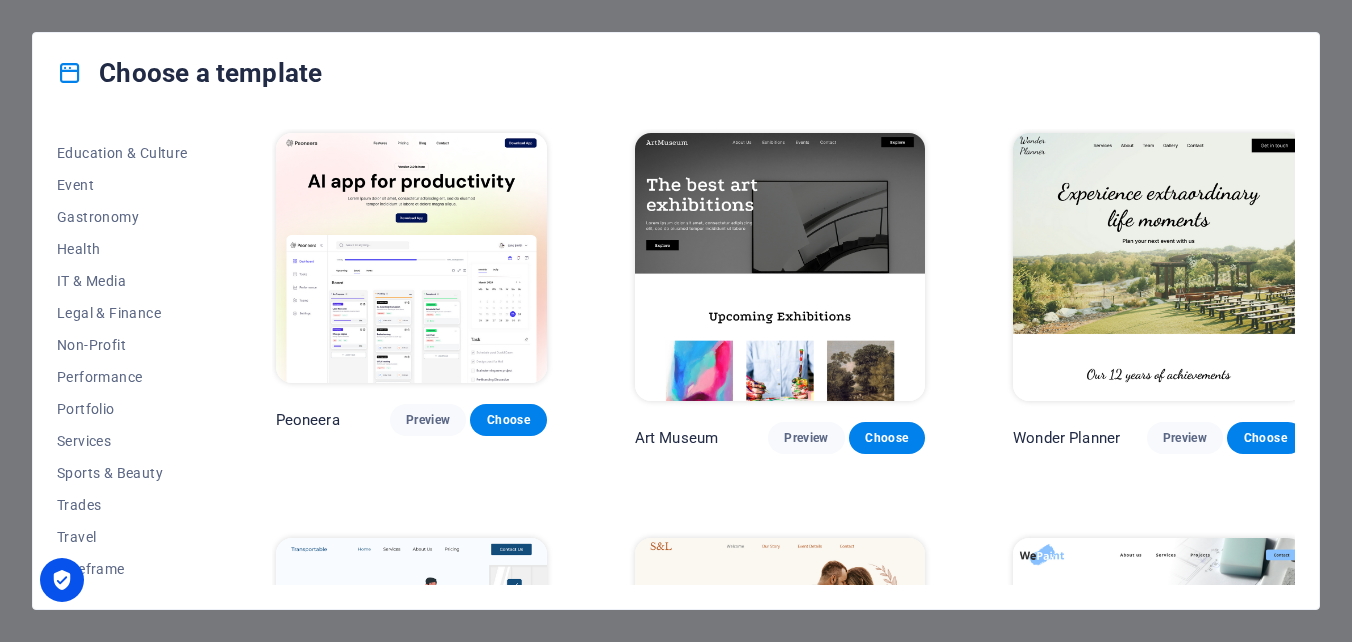 click at bounding box center [780, 267] 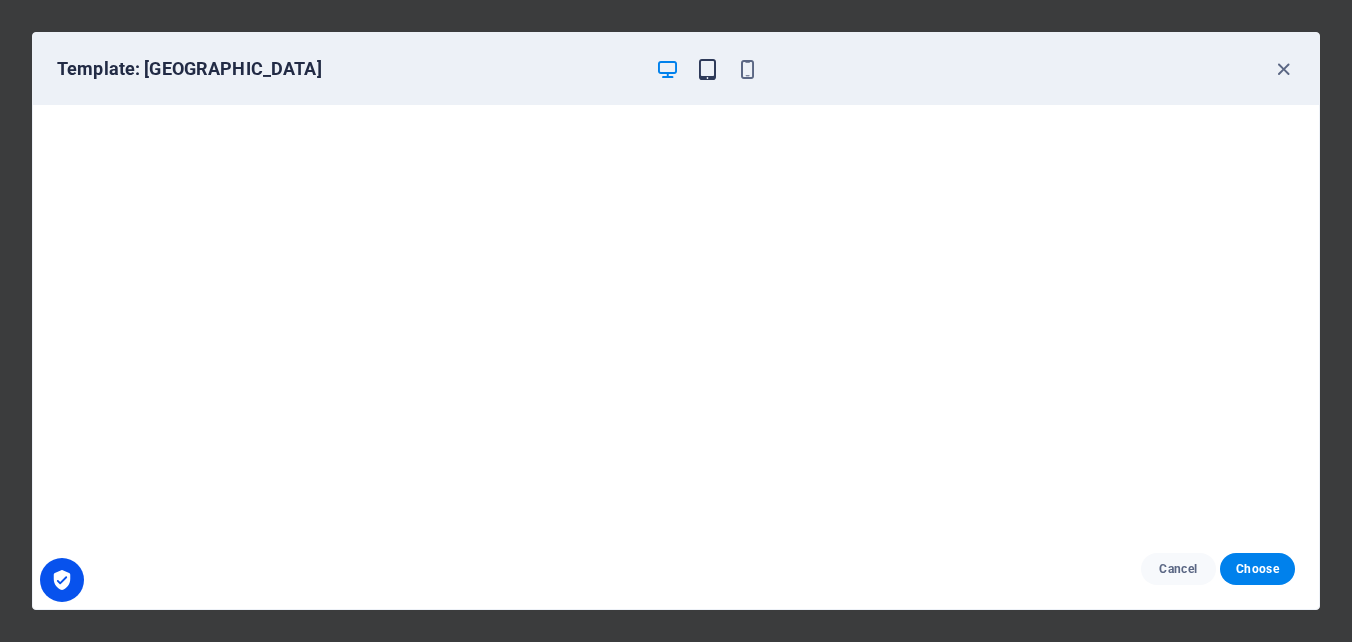 click at bounding box center [707, 69] 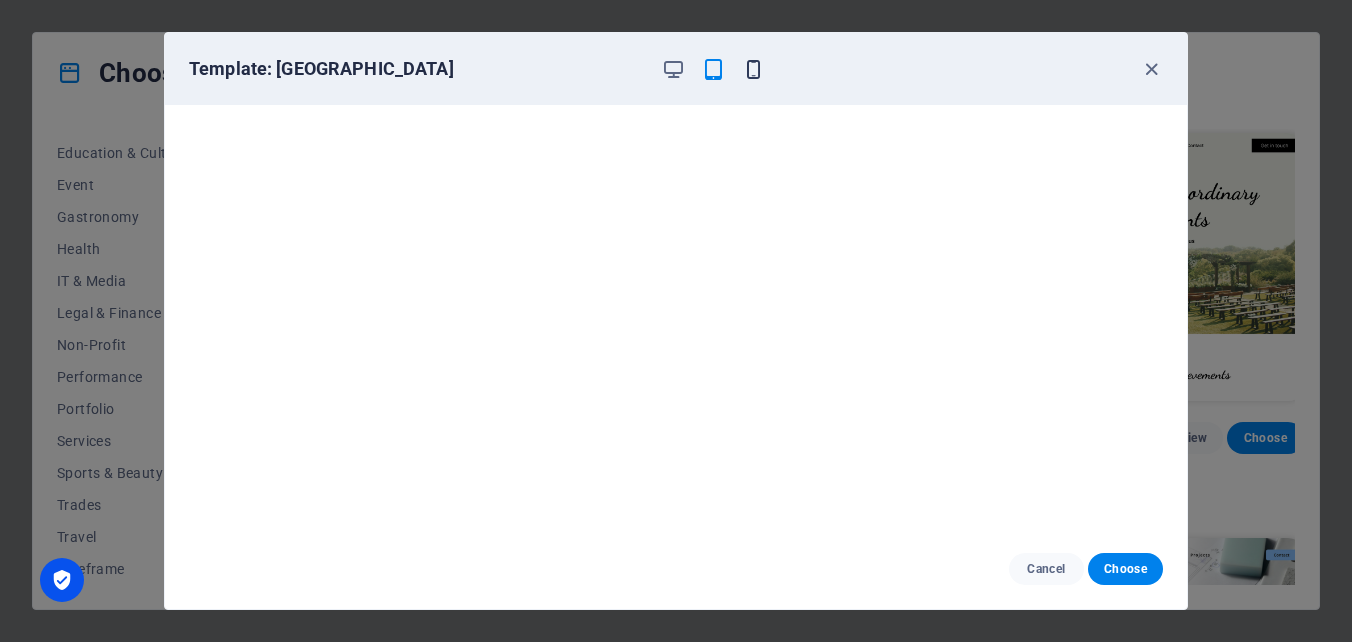 click at bounding box center (753, 69) 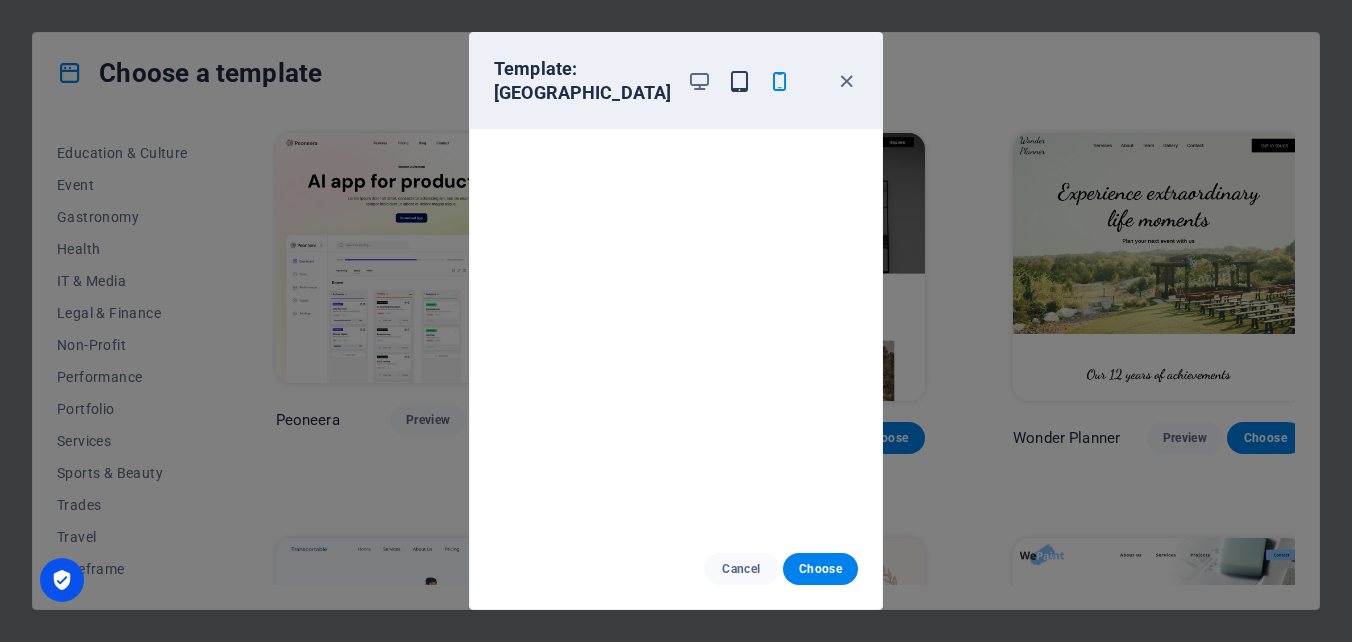 click at bounding box center (739, 81) 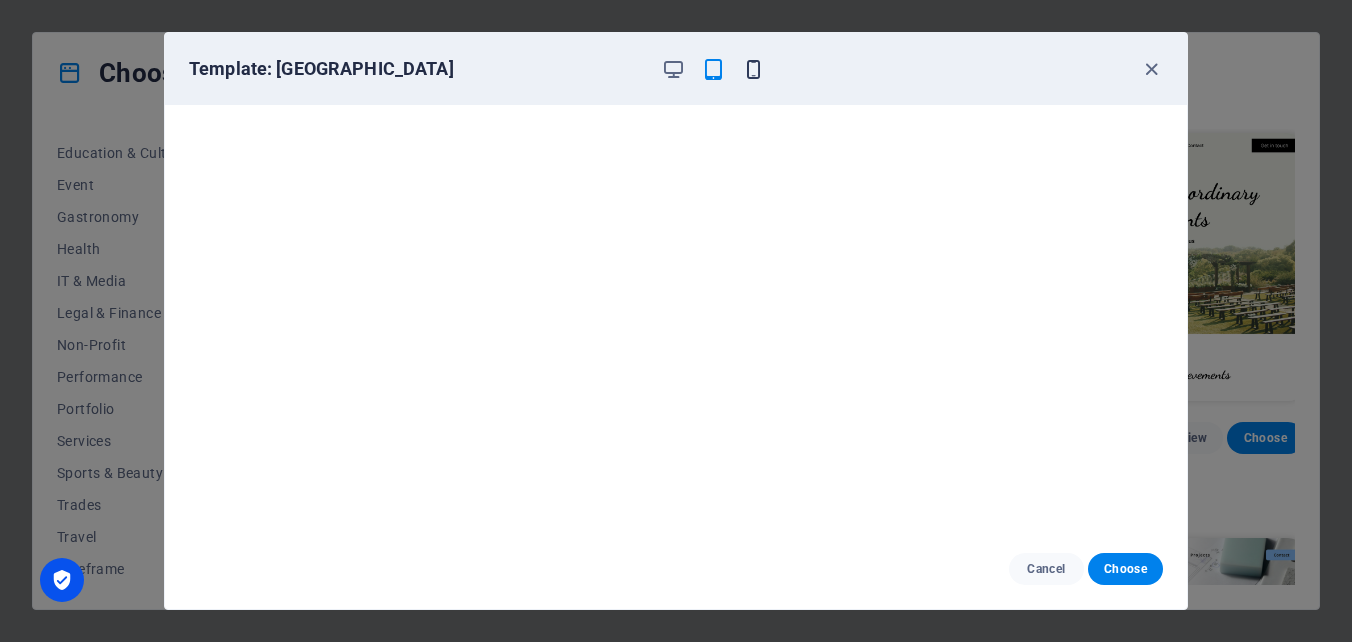 click at bounding box center [753, 69] 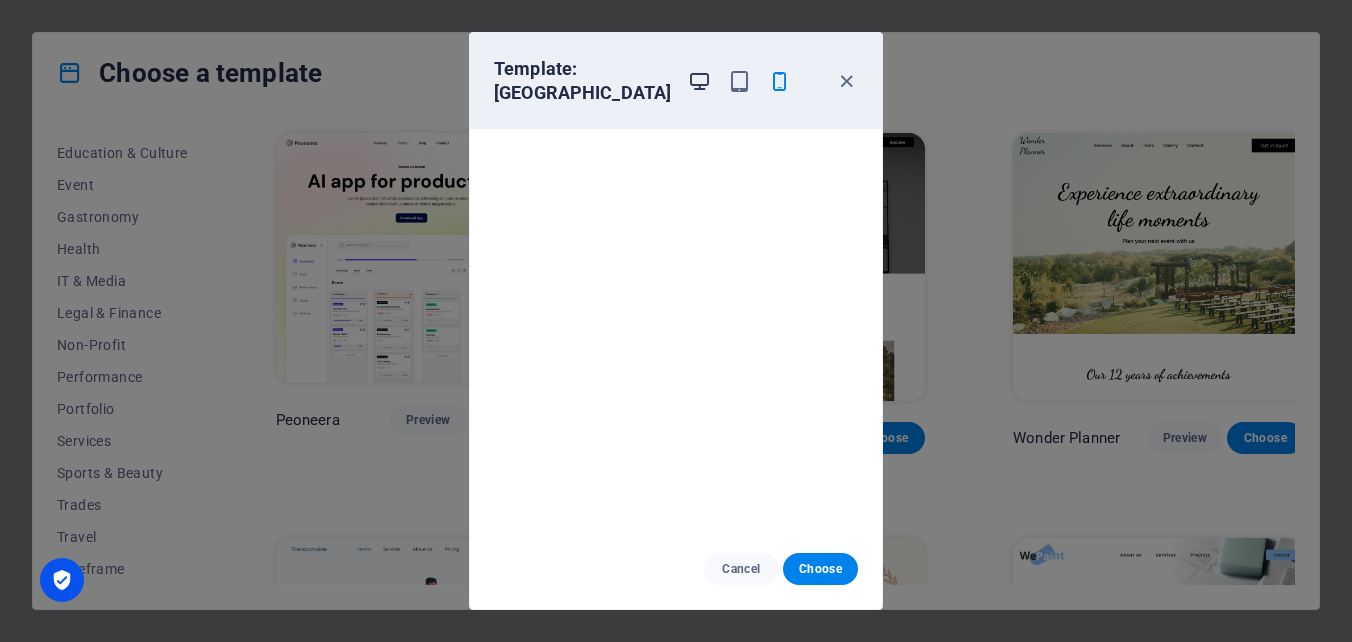 click at bounding box center [699, 81] 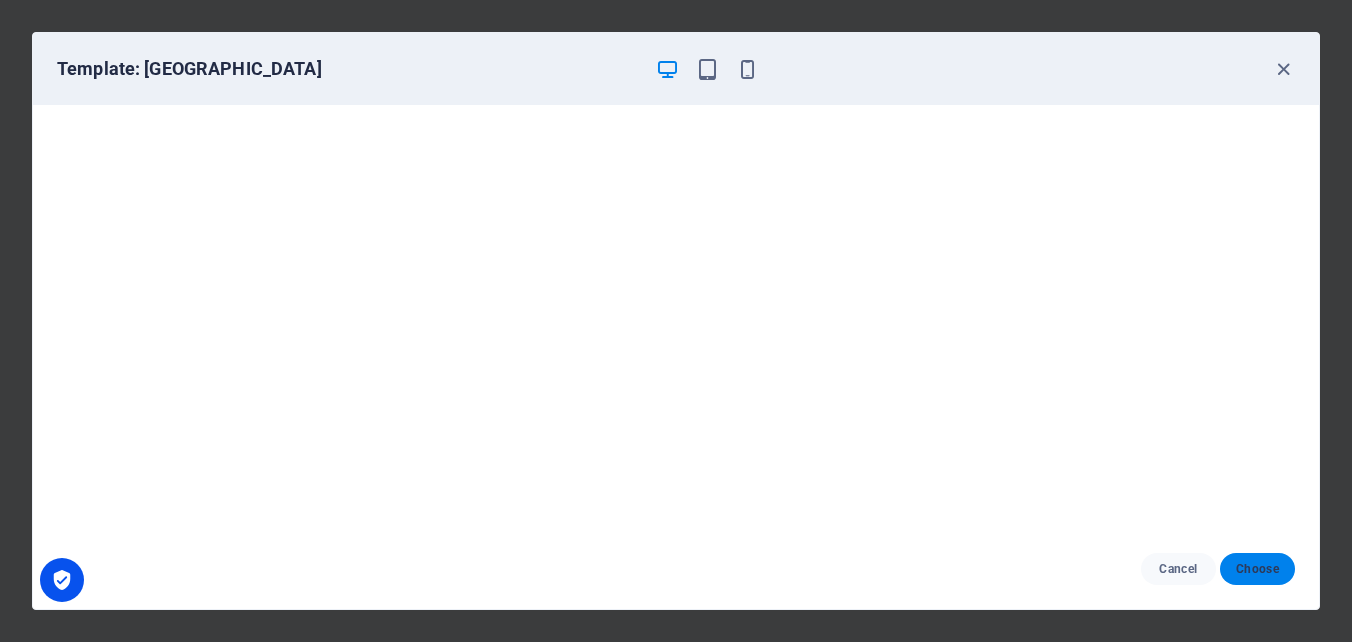 click on "Choose" at bounding box center [1257, 569] 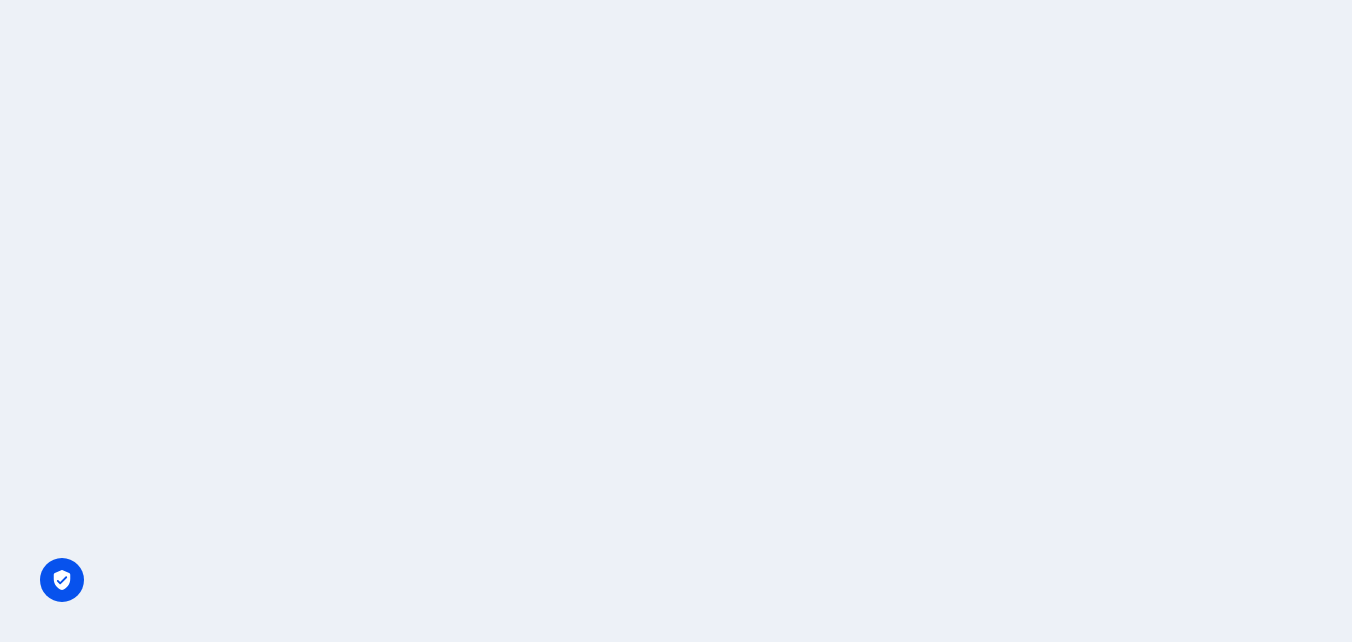 scroll, scrollTop: 0, scrollLeft: 0, axis: both 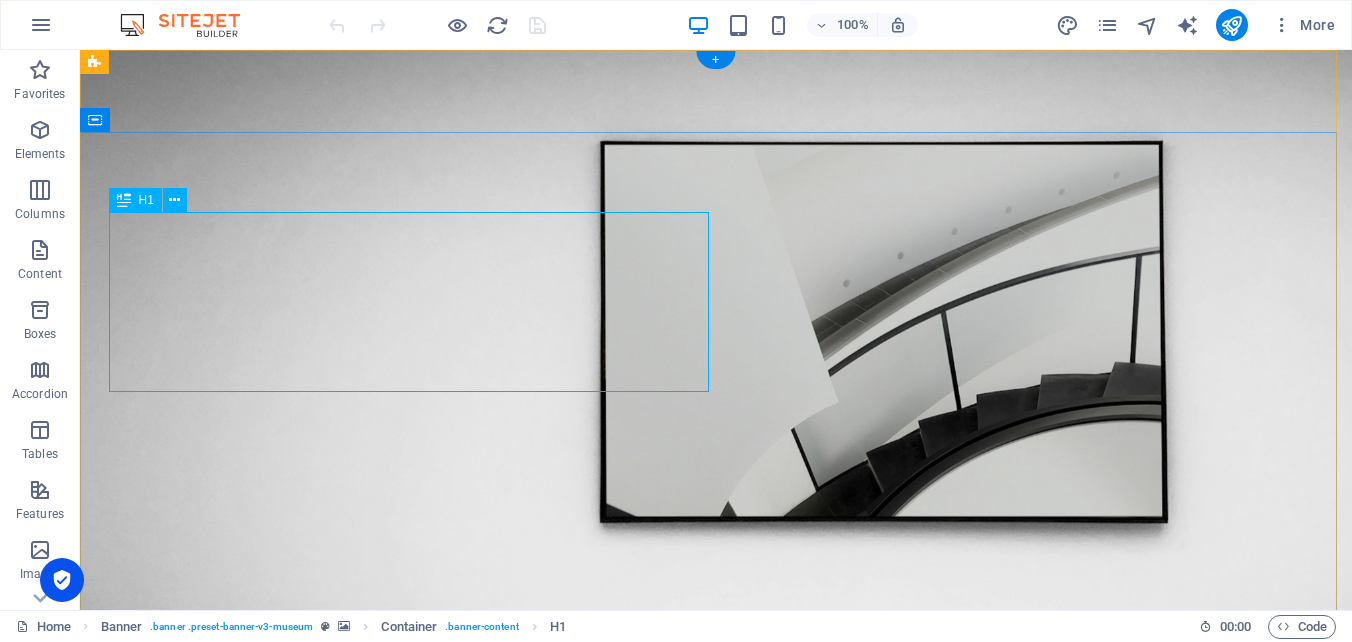 click on "The best art exhibitions" at bounding box center [716, 910] 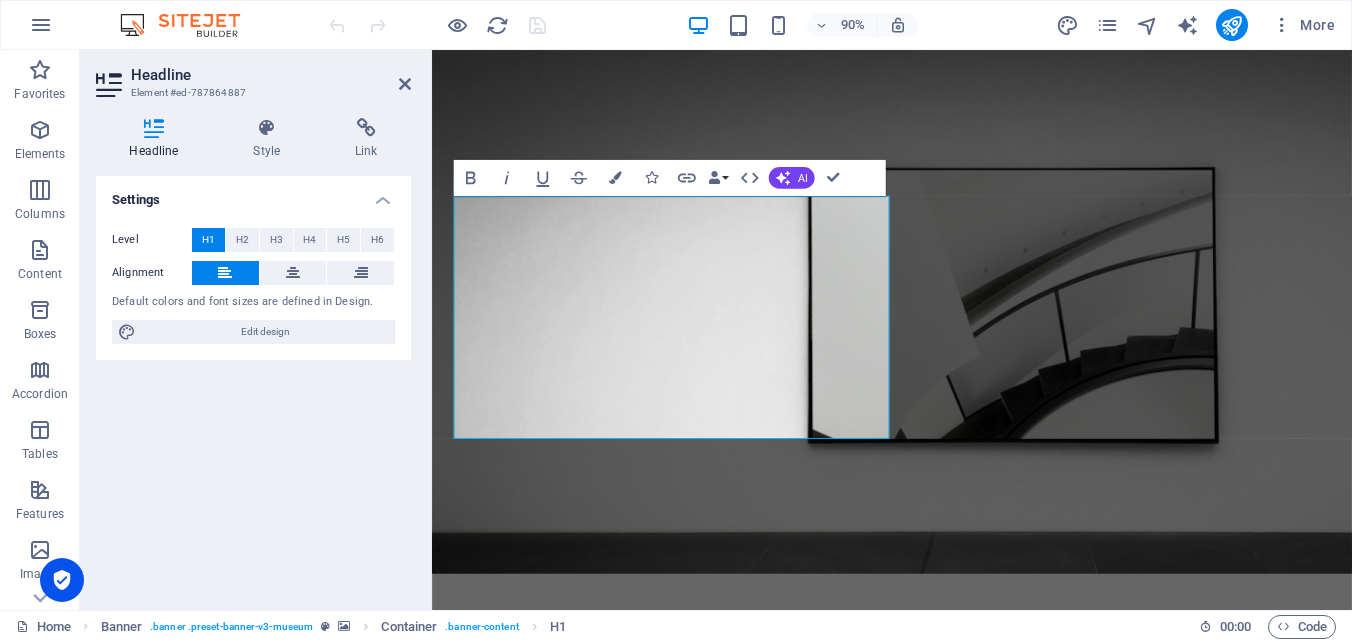 click on "The best art exhibitions" at bounding box center (707, 954) 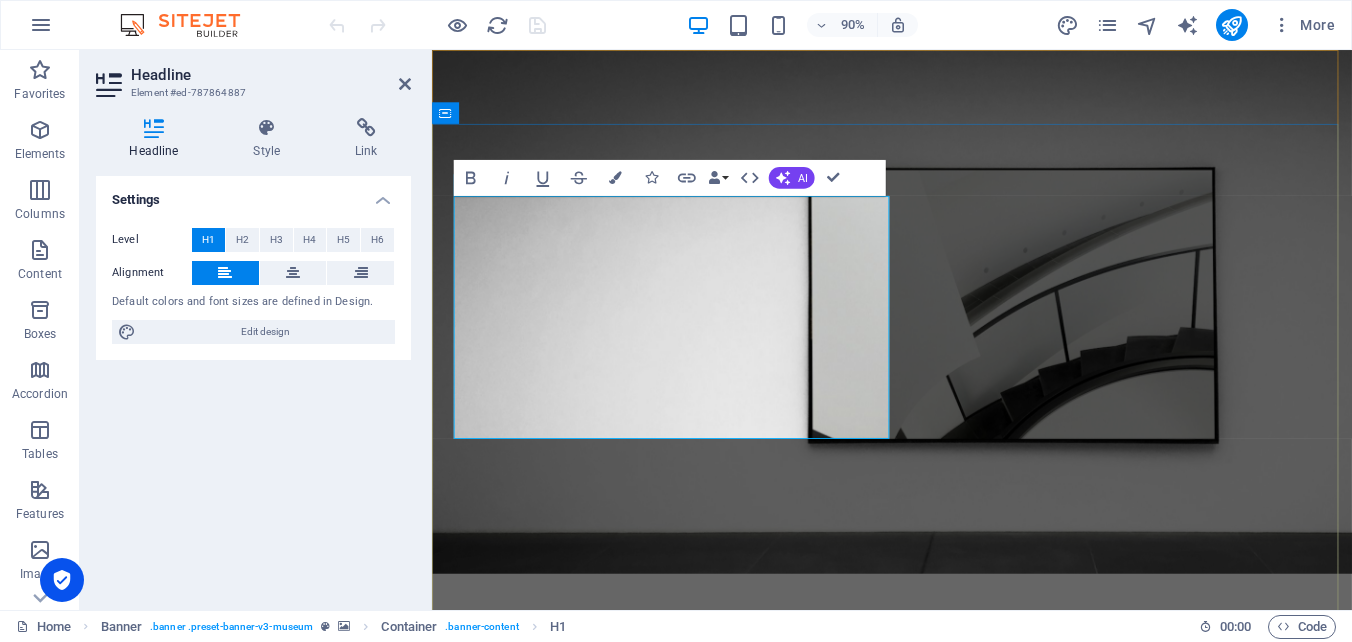 type 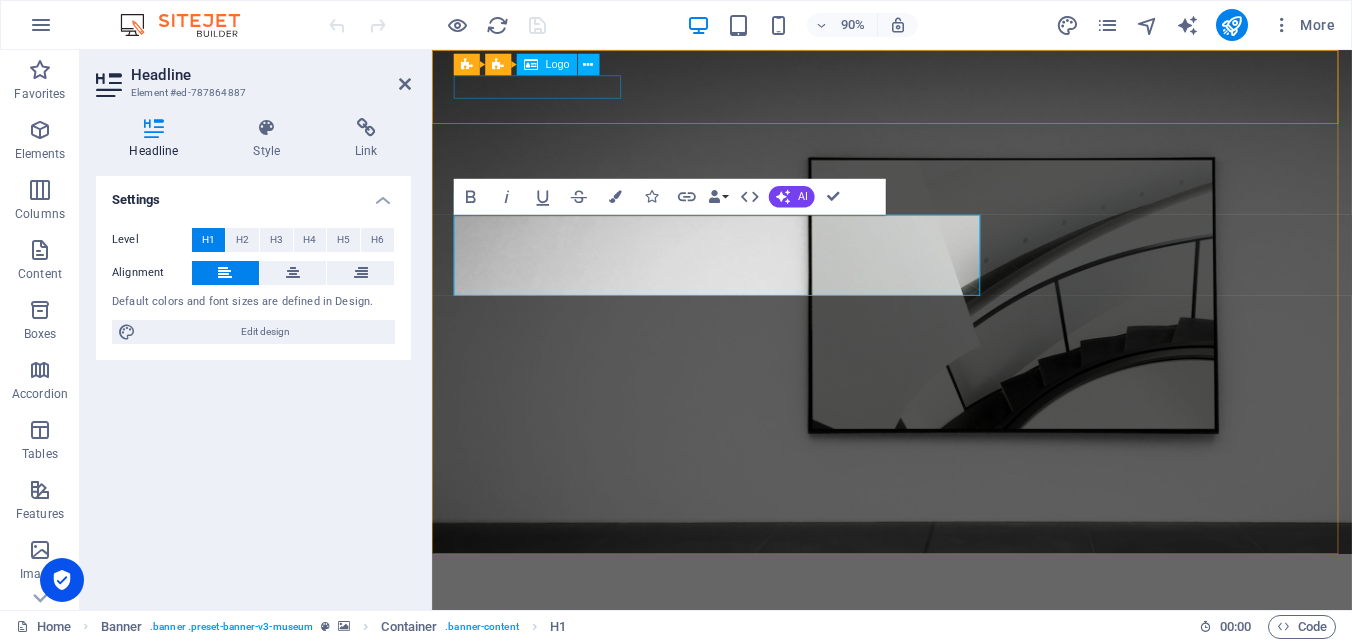 click at bounding box center [943, 638] 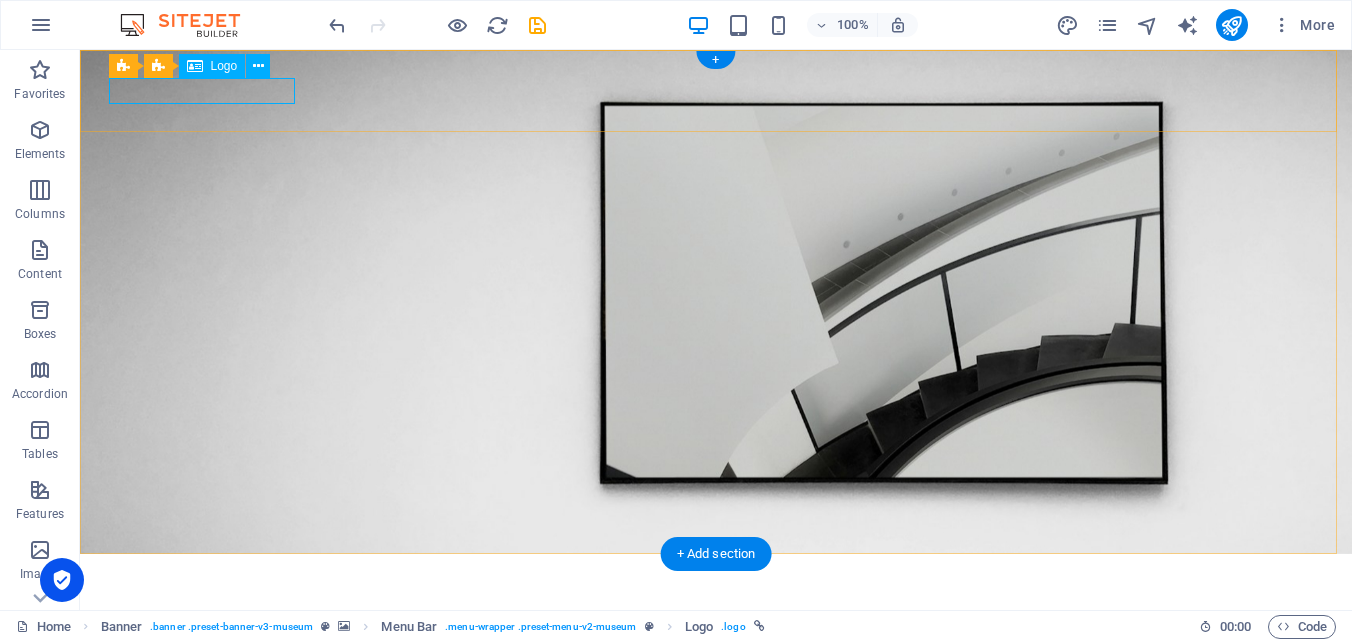 click at bounding box center (716, 582) 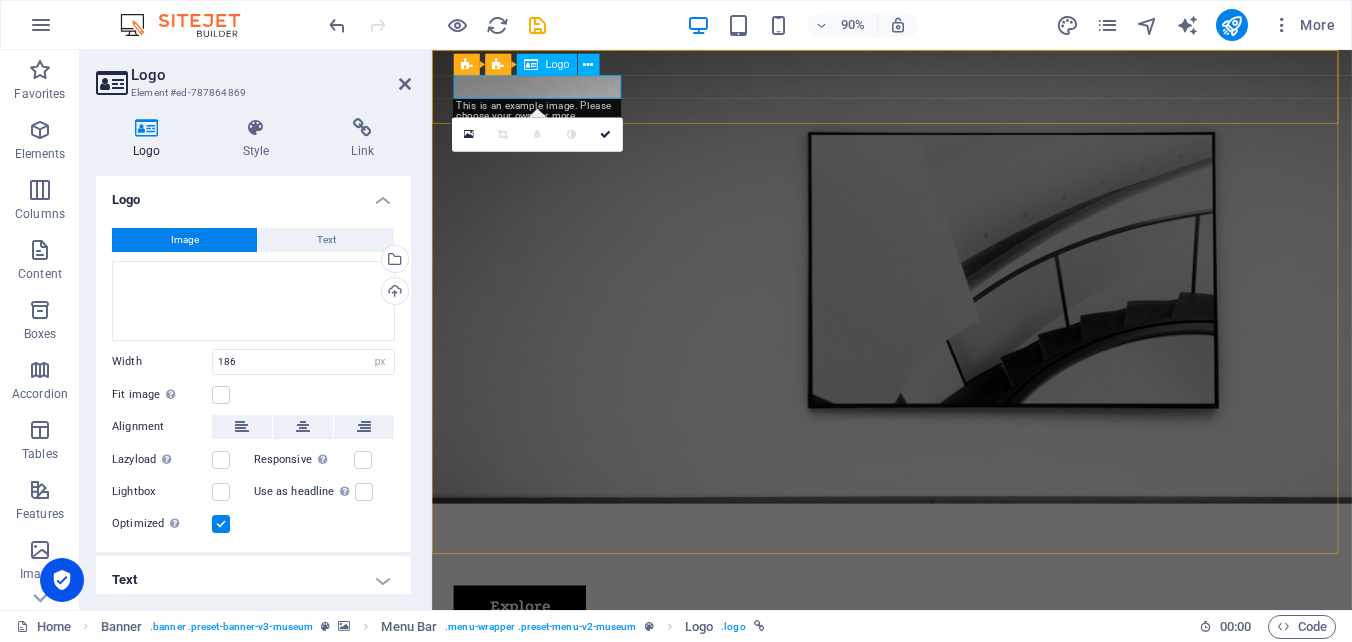 click at bounding box center [943, 582] 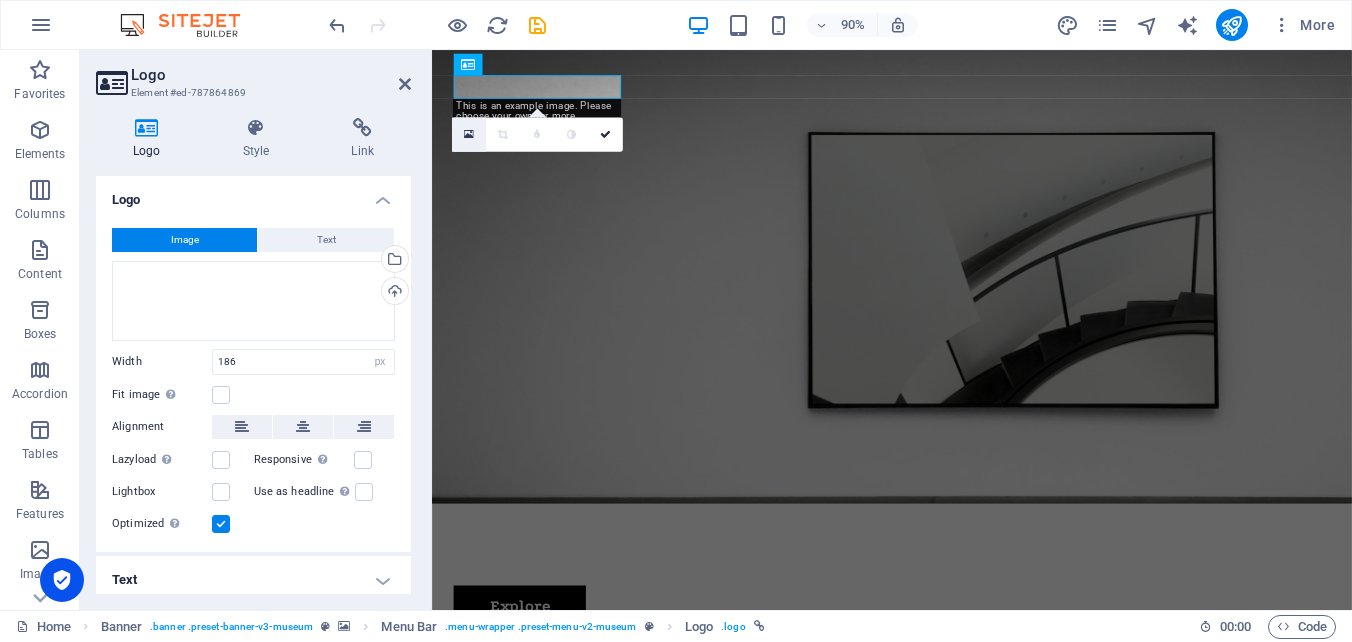 click at bounding box center [469, 134] 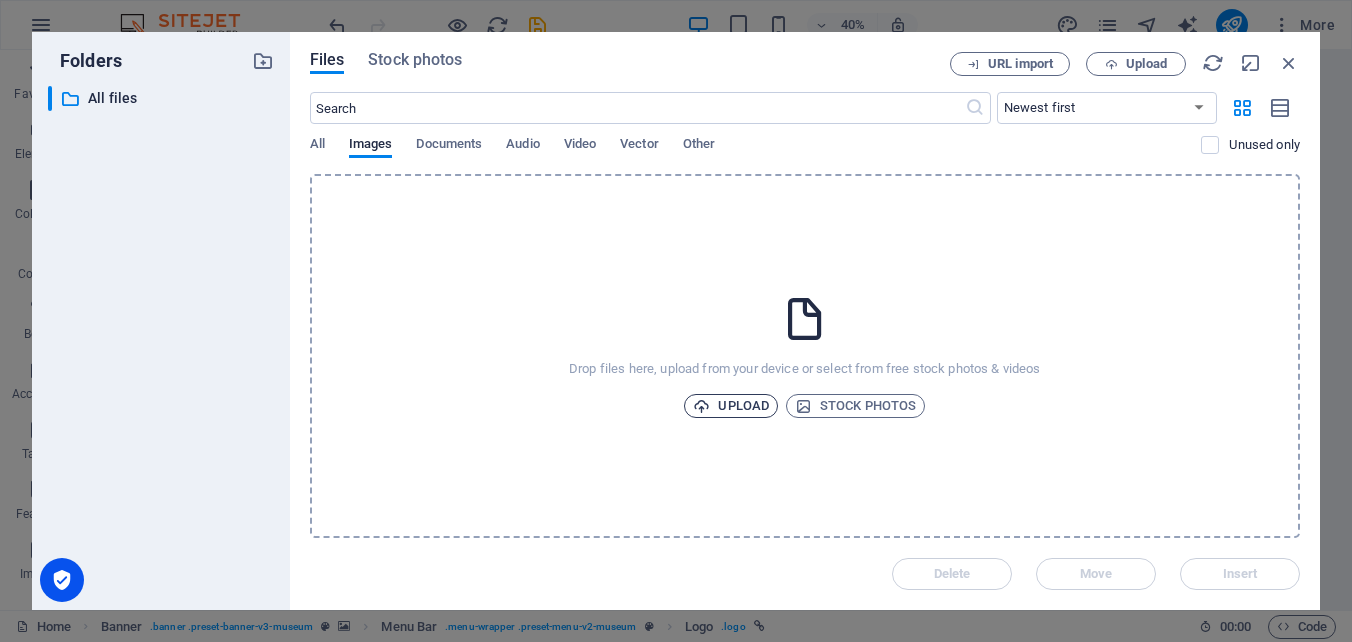 click on "Upload" at bounding box center [731, 406] 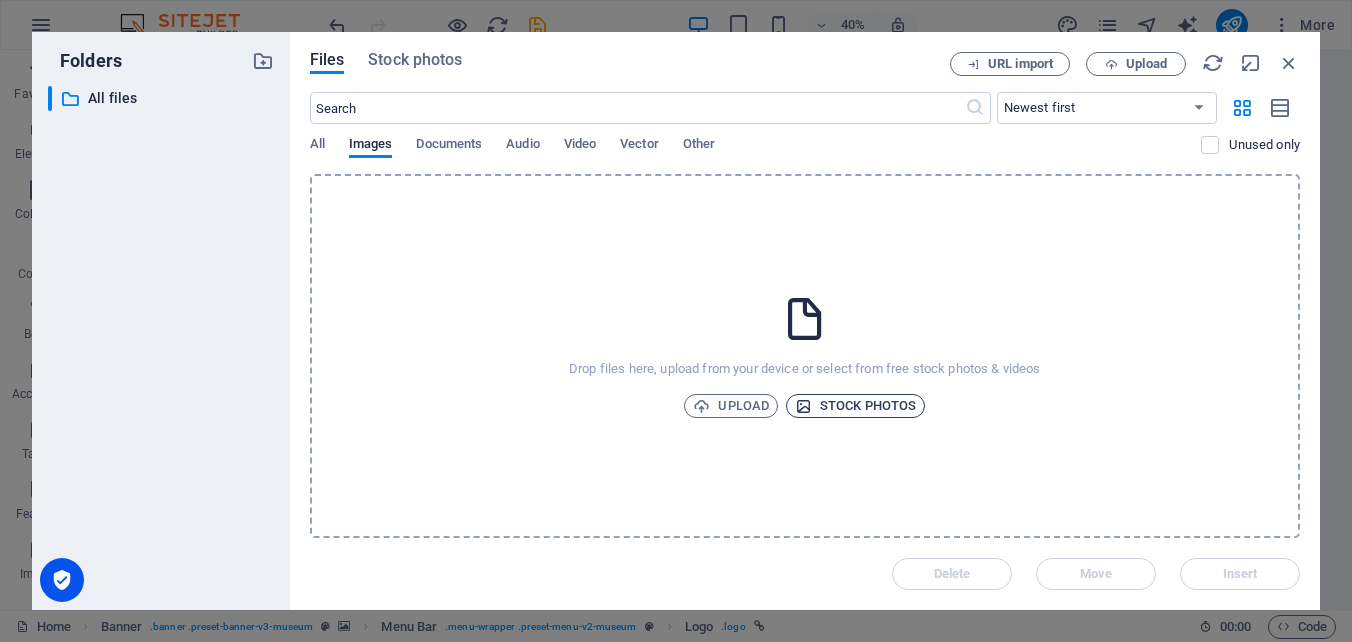 click on "Stock photos" at bounding box center [855, 406] 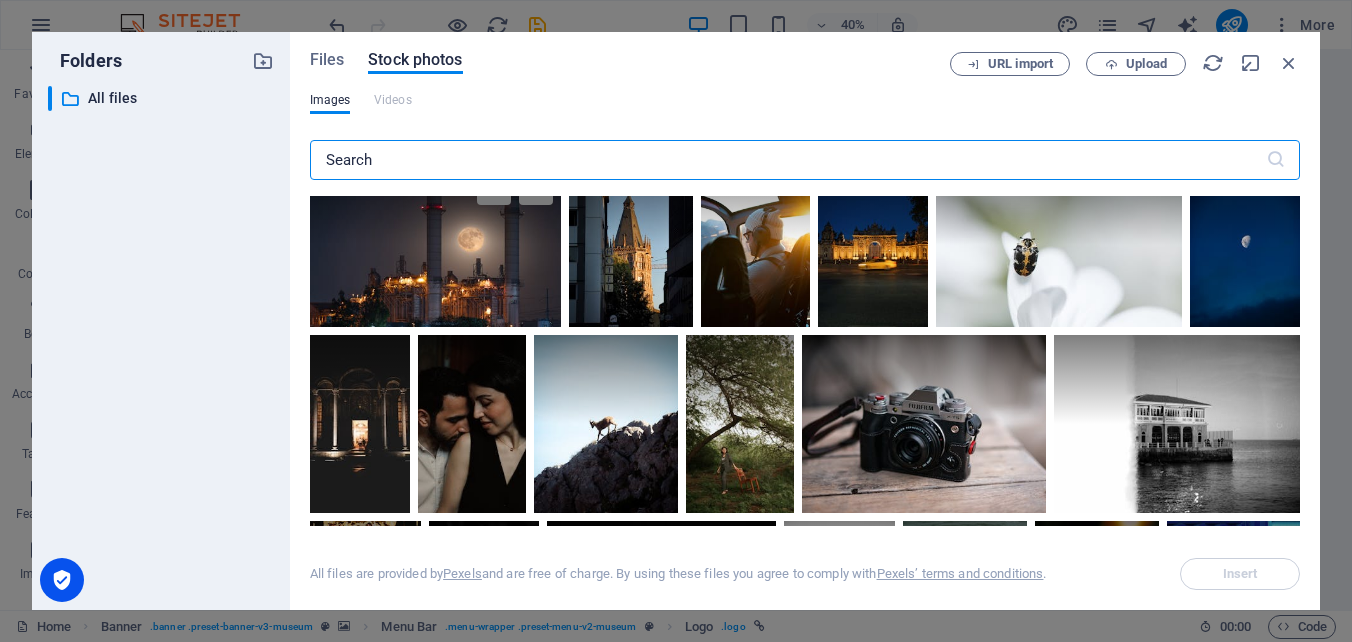 scroll, scrollTop: 0, scrollLeft: 0, axis: both 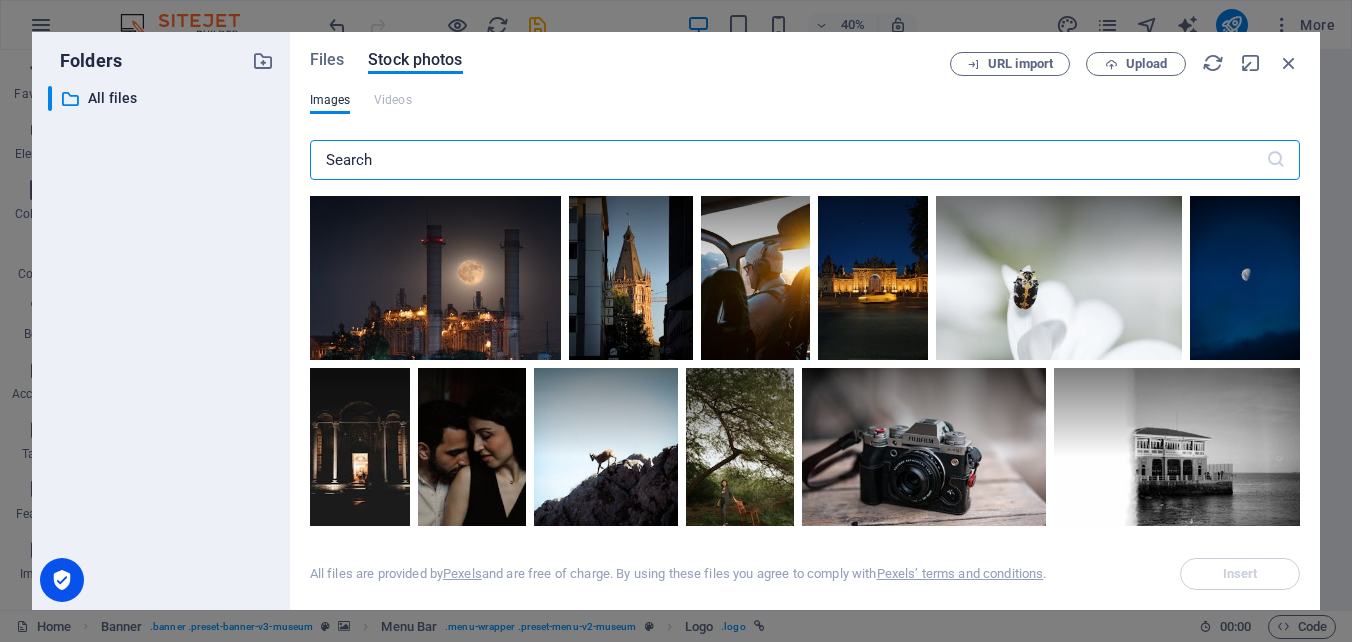 click on "Images Videos" at bounding box center (805, 111) 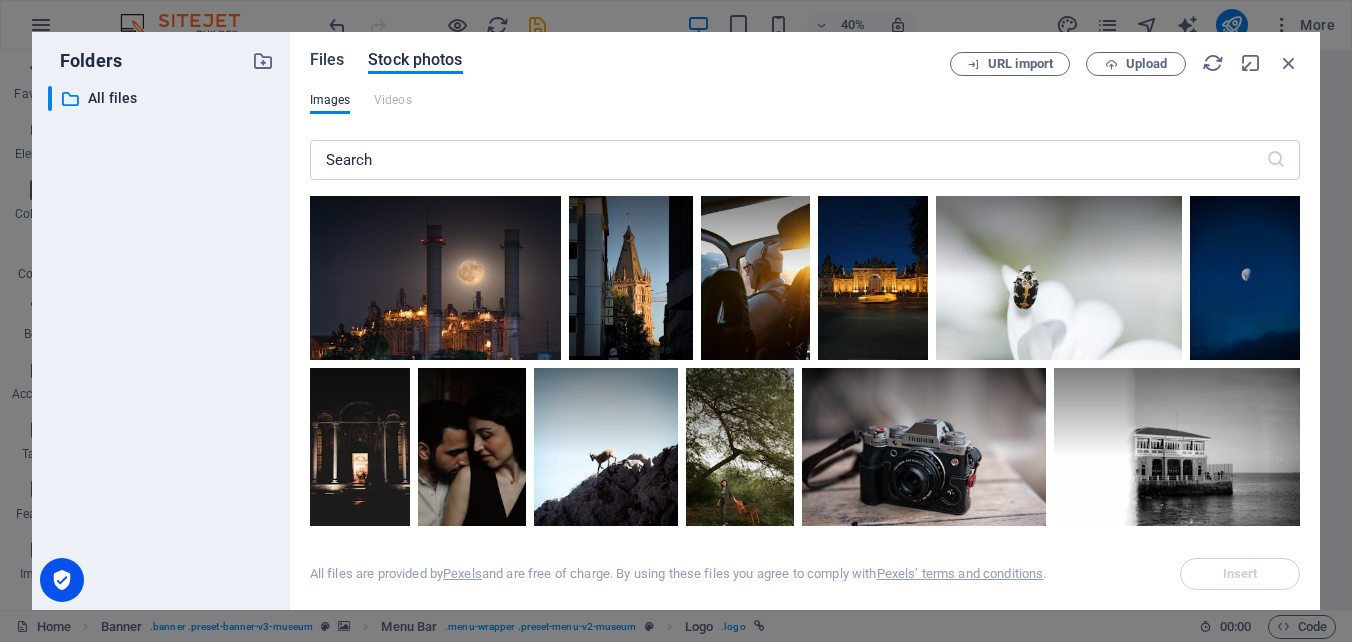 click on "Files" at bounding box center (327, 60) 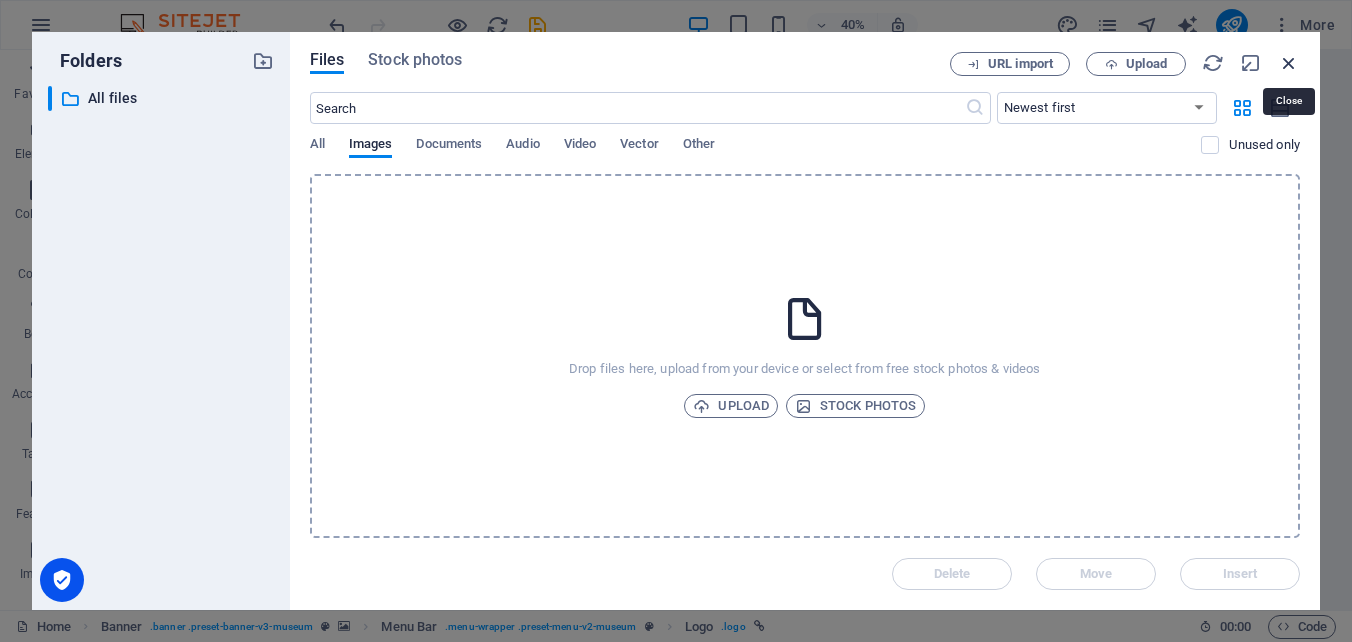 click at bounding box center (1289, 63) 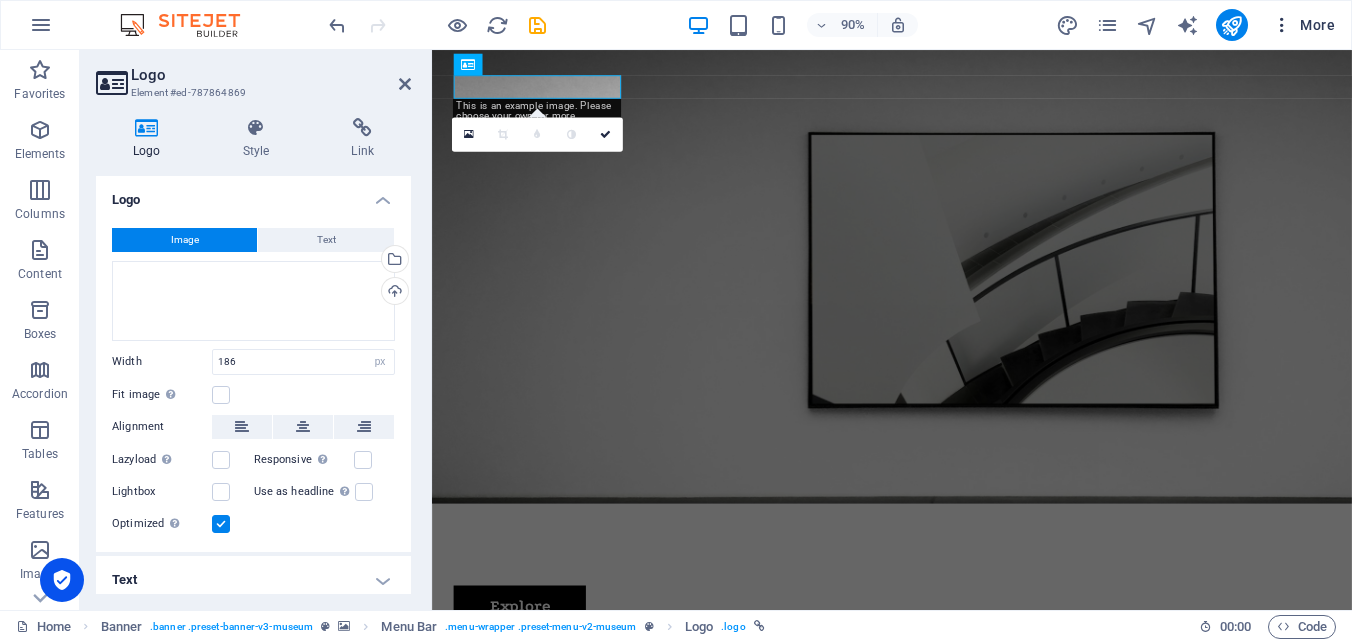click at bounding box center [1282, 25] 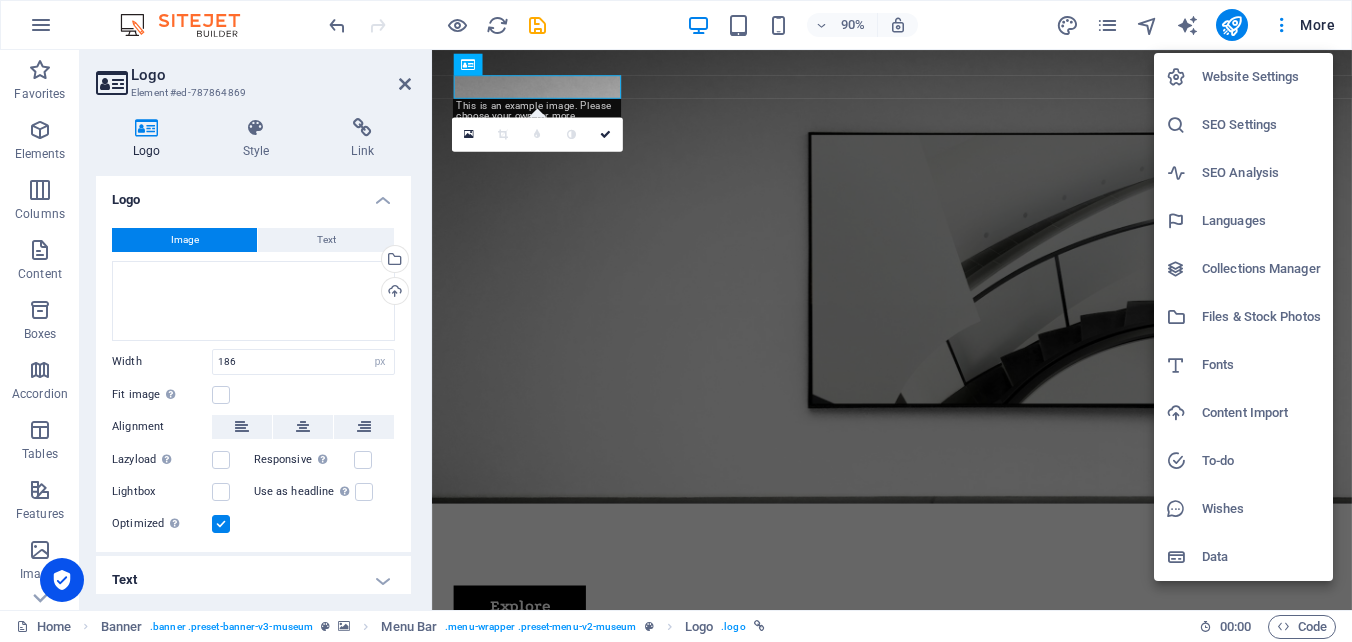 click at bounding box center [676, 321] 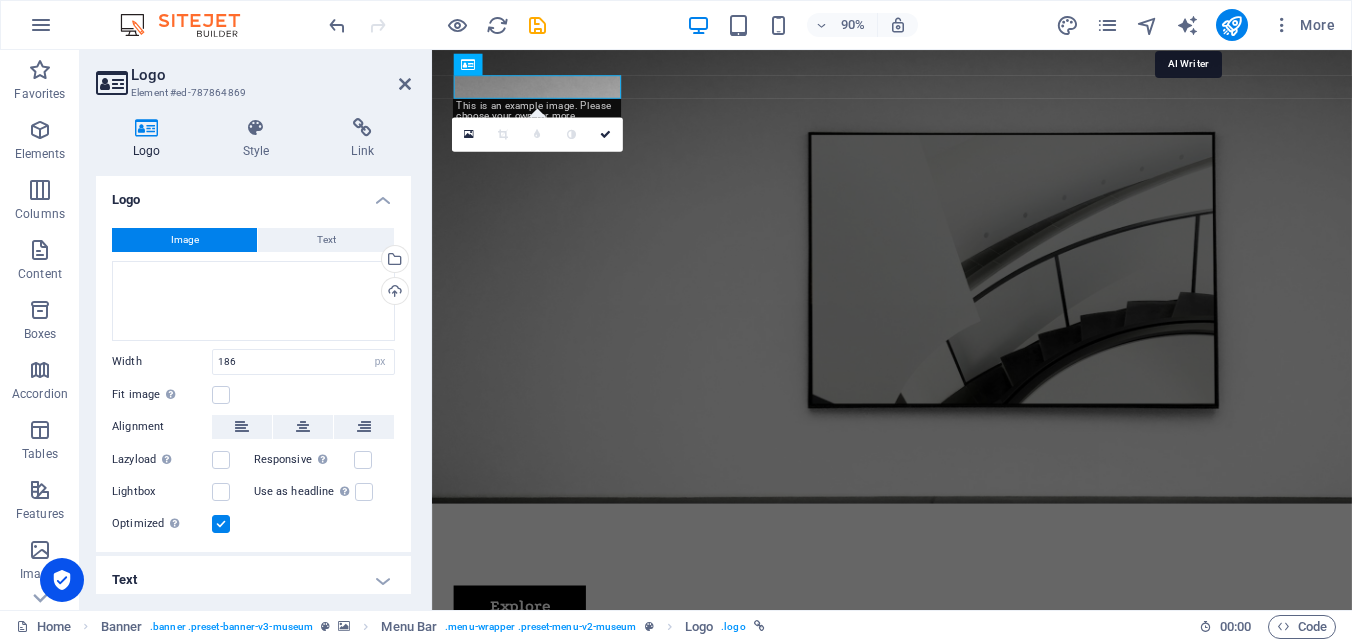 click at bounding box center [1187, 25] 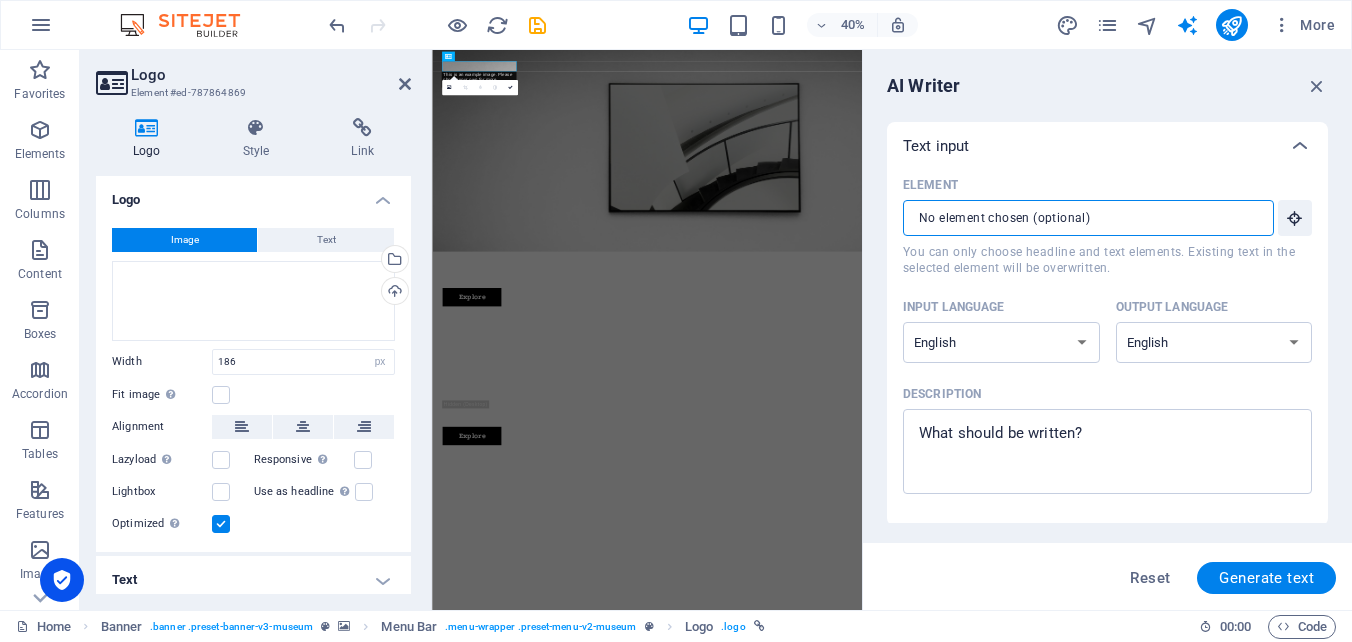 click on "Element ​ You can only choose headline and text elements. Existing text in the selected element will be overwritten." at bounding box center [1081, 218] 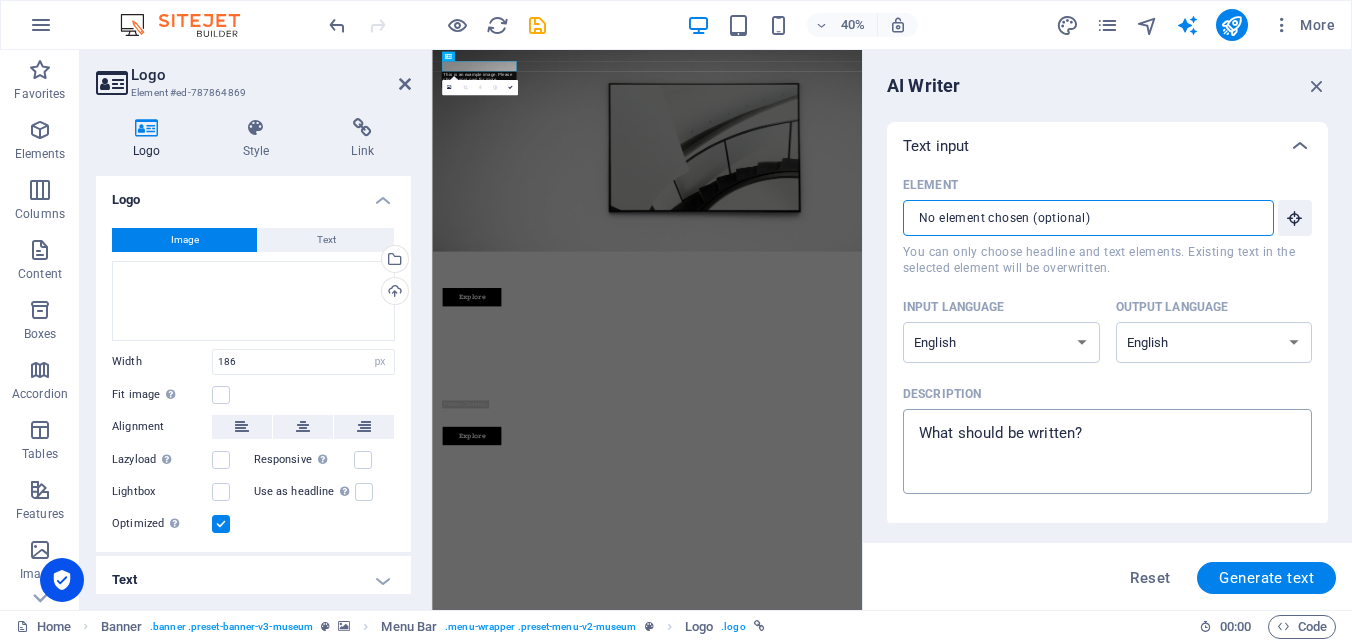 click on "Description x ​" at bounding box center [1107, 451] 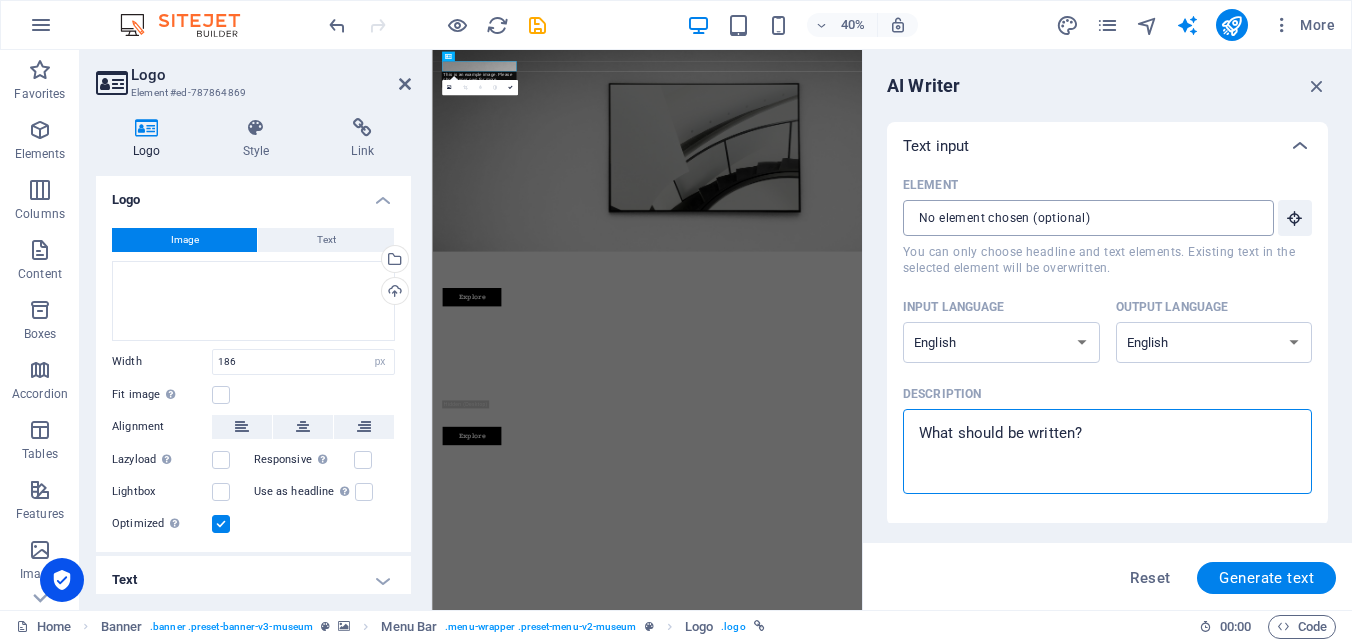 click on "Element ​ You can only choose headline and text elements. Existing text in the selected element will be overwritten." at bounding box center [1081, 218] 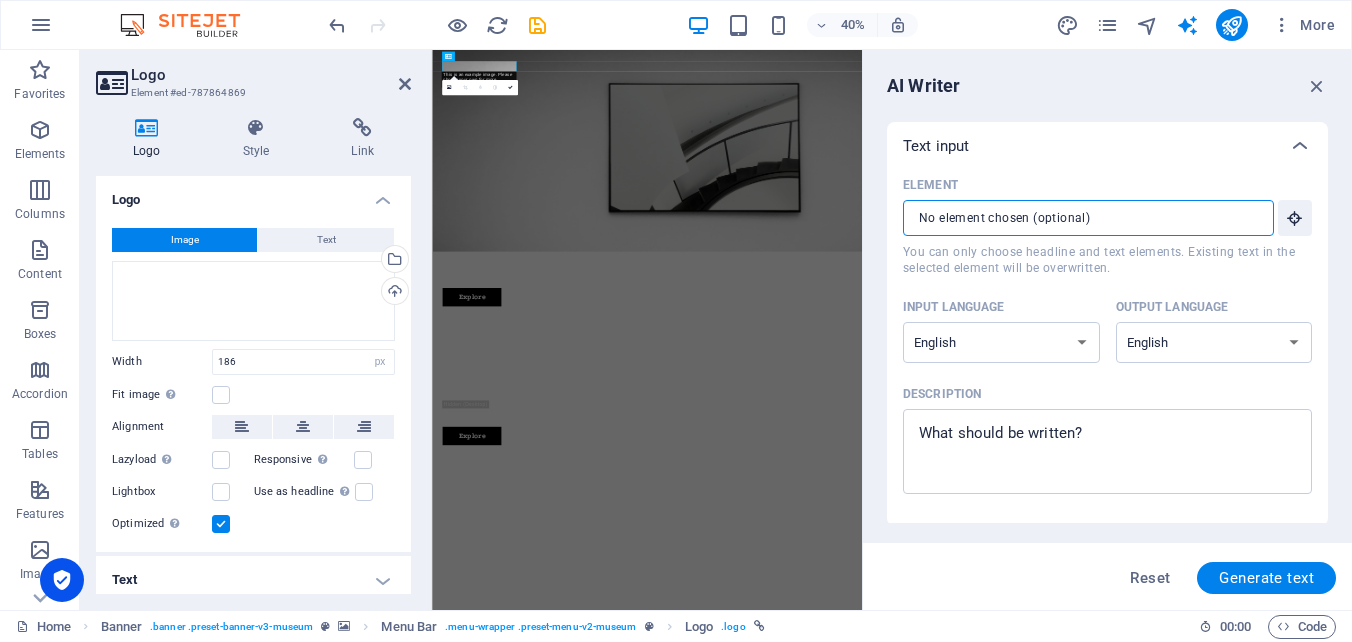 click on "Element ​ You can only choose headline and text elements. Existing text in the selected element will be overwritten." at bounding box center (1081, 218) 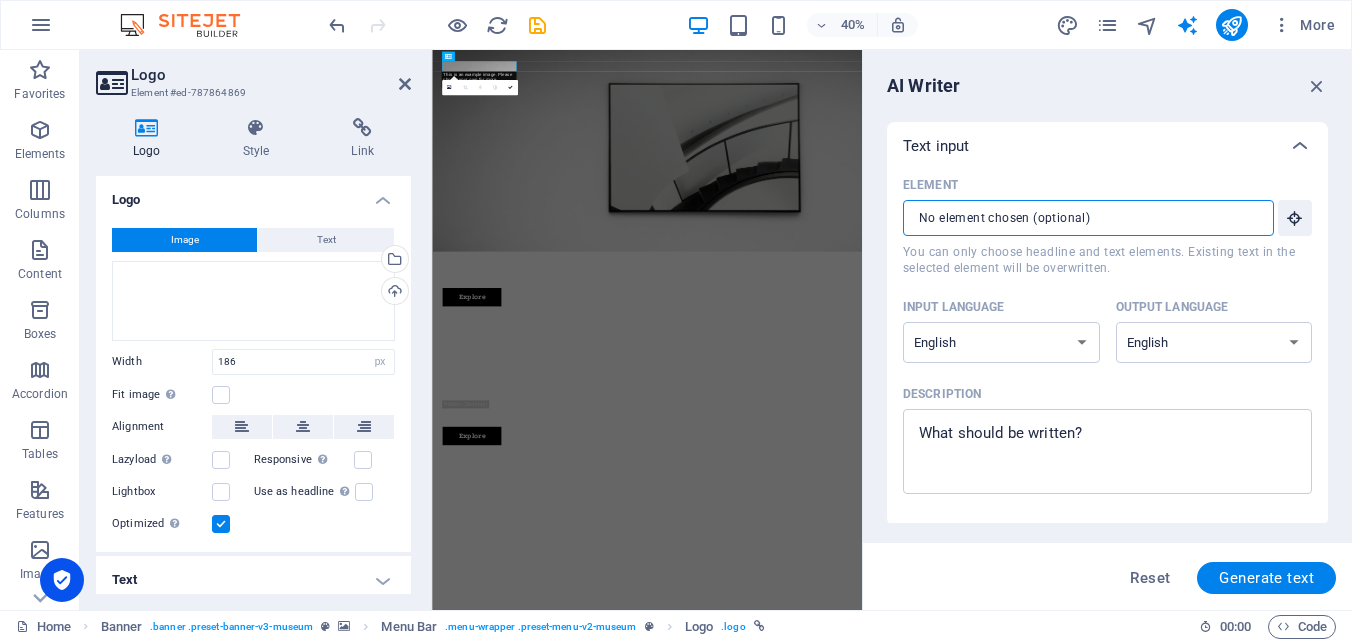 click on "Element" at bounding box center (1103, 185) 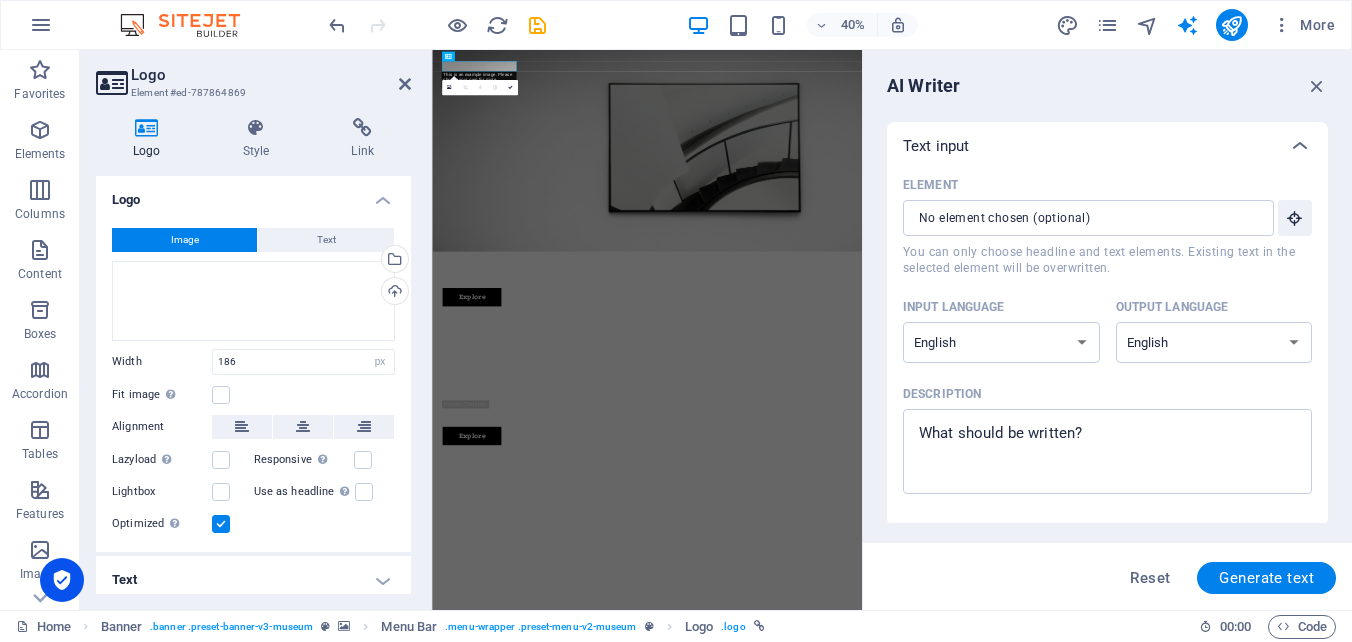 click on "Element" at bounding box center (1103, 185) 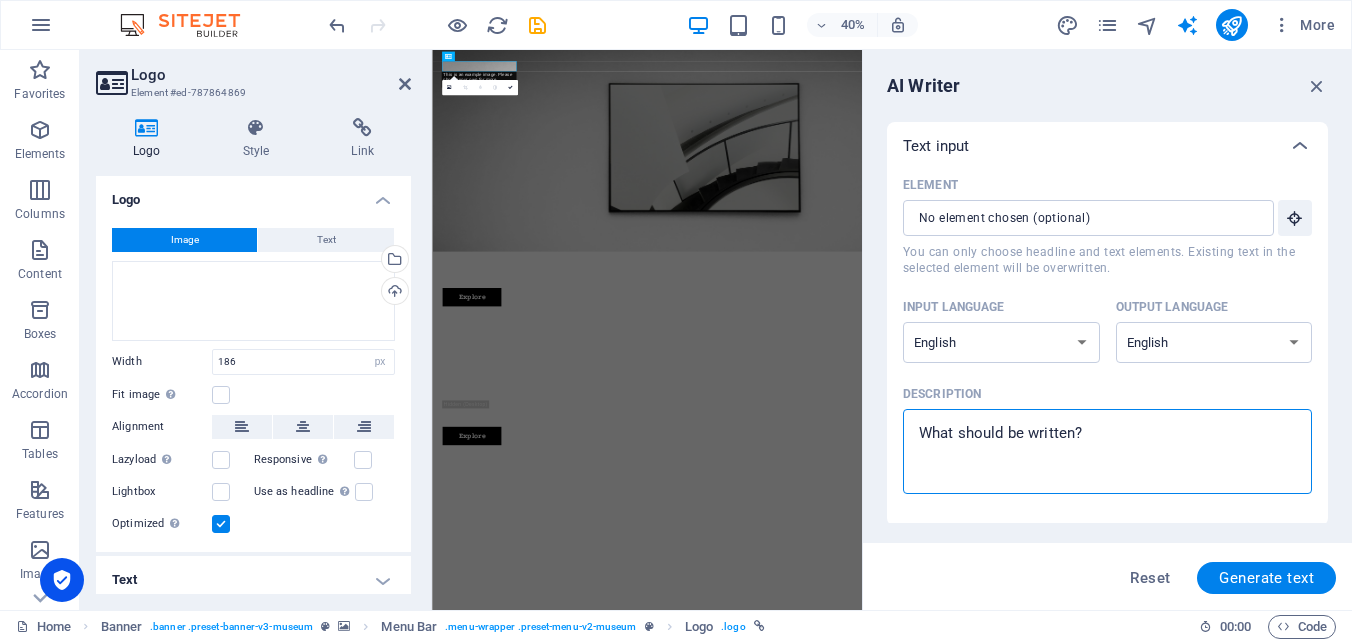 click on "Description x ​" at bounding box center (1107, 451) 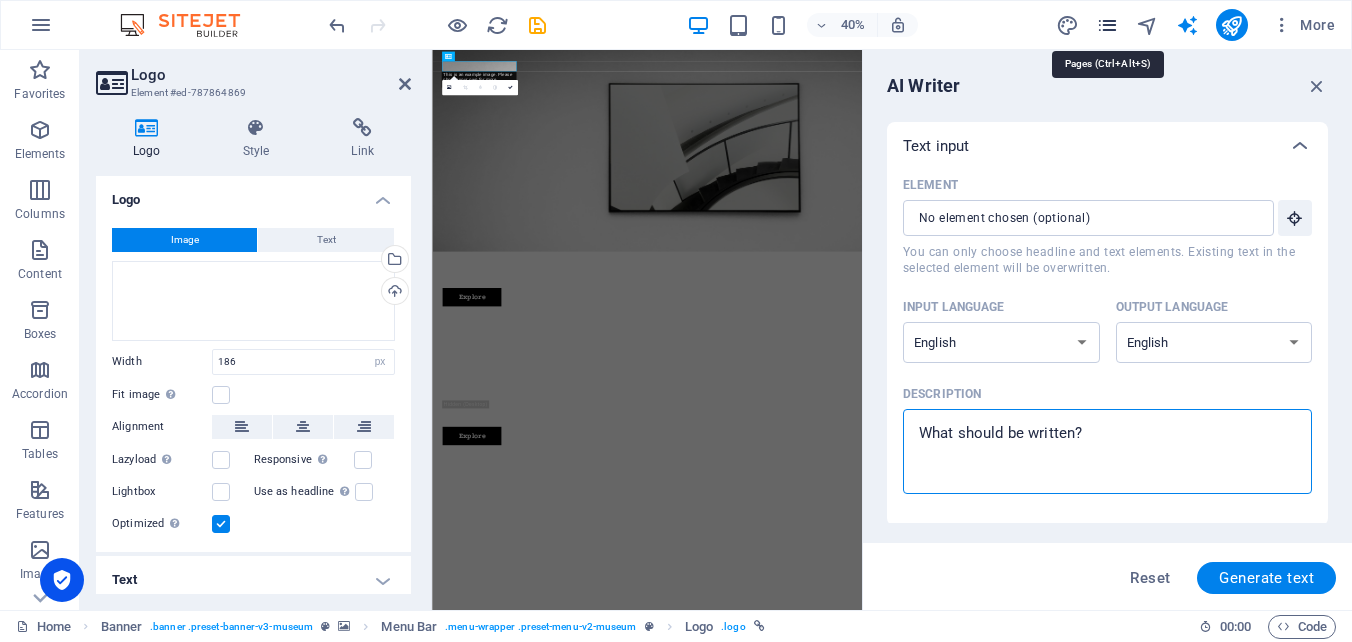 type on "x" 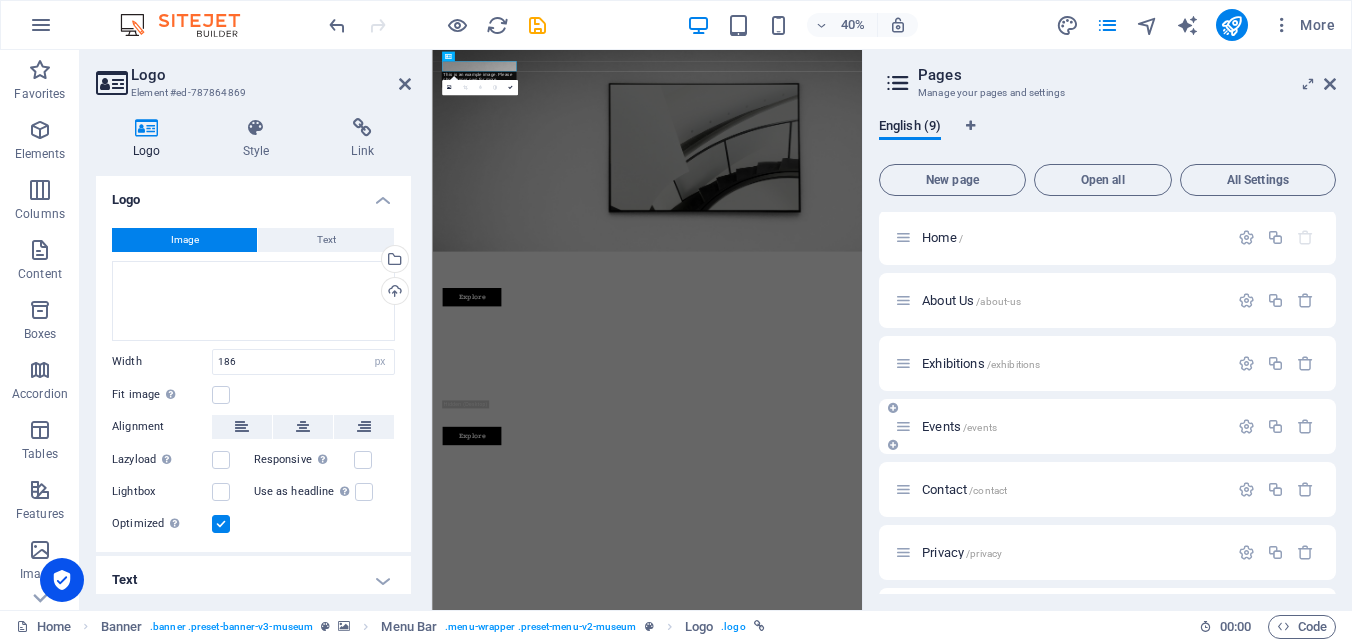 scroll, scrollTop: 0, scrollLeft: 0, axis: both 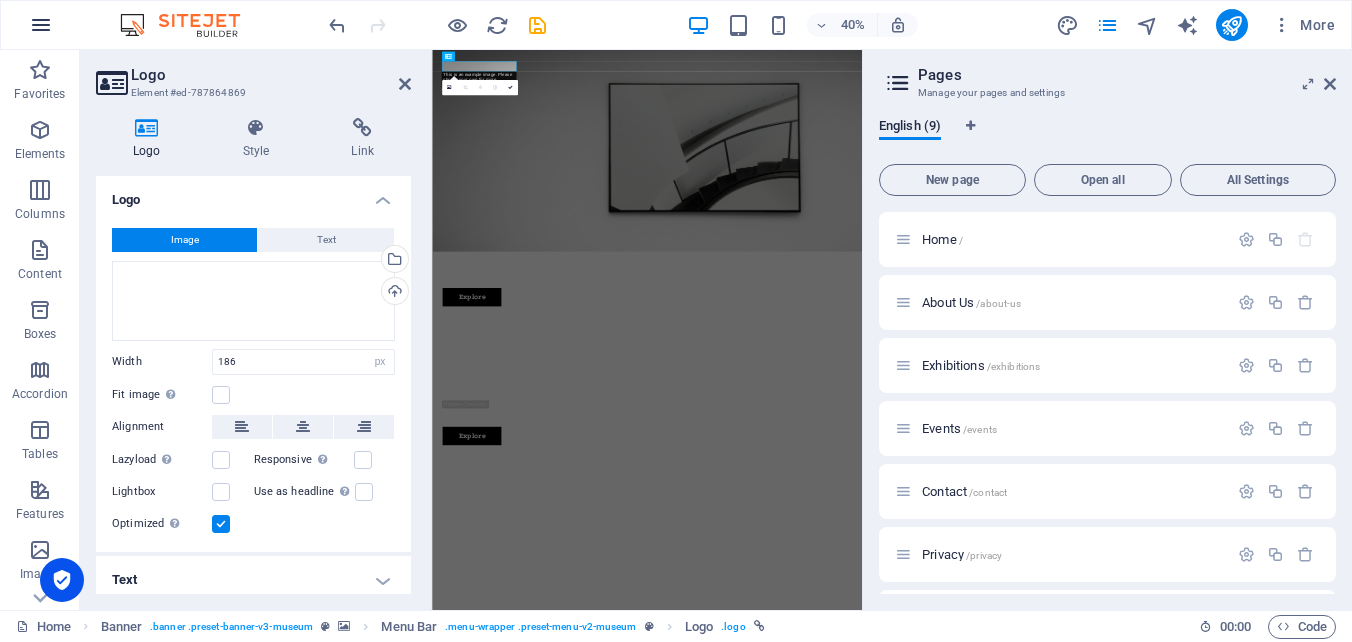 click at bounding box center (41, 25) 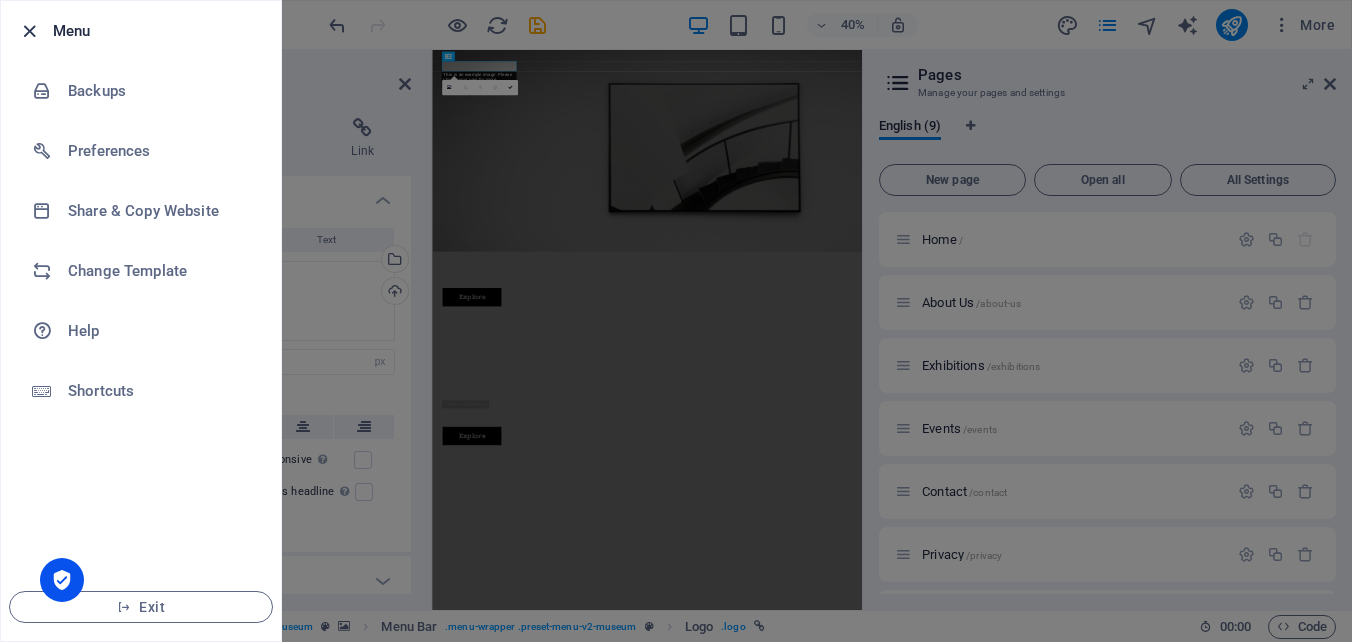click at bounding box center (29, 31) 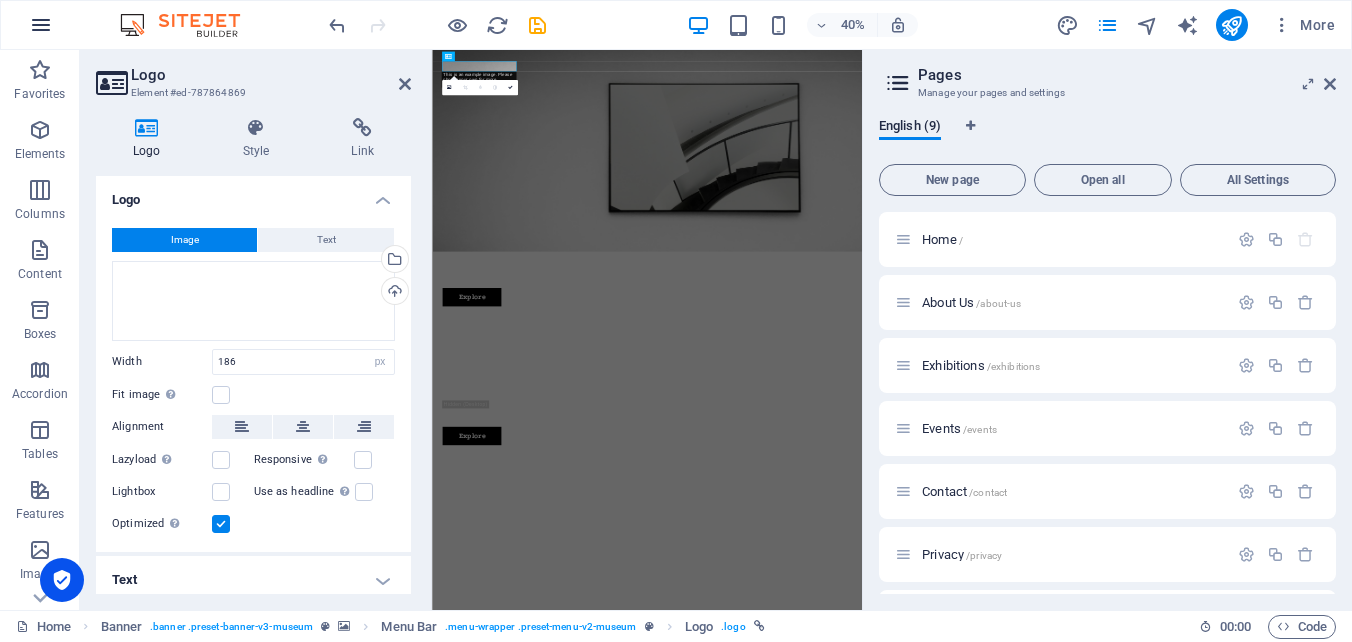 click at bounding box center [41, 25] 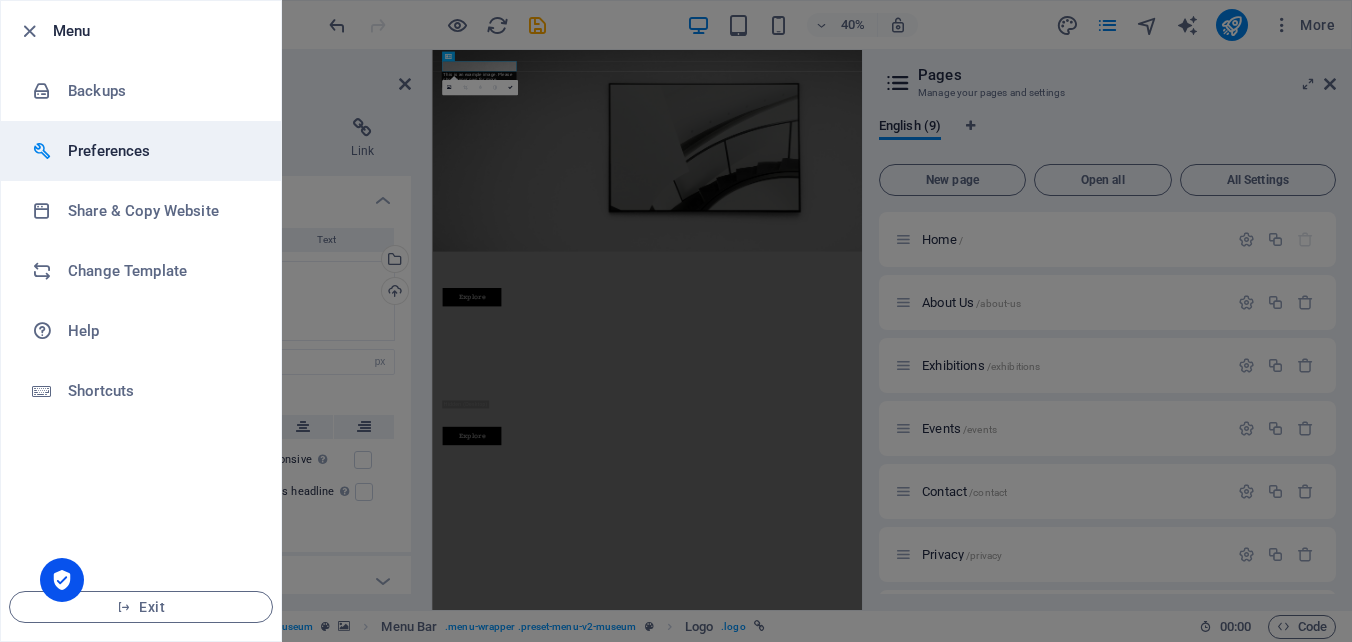 click on "Preferences" at bounding box center [160, 151] 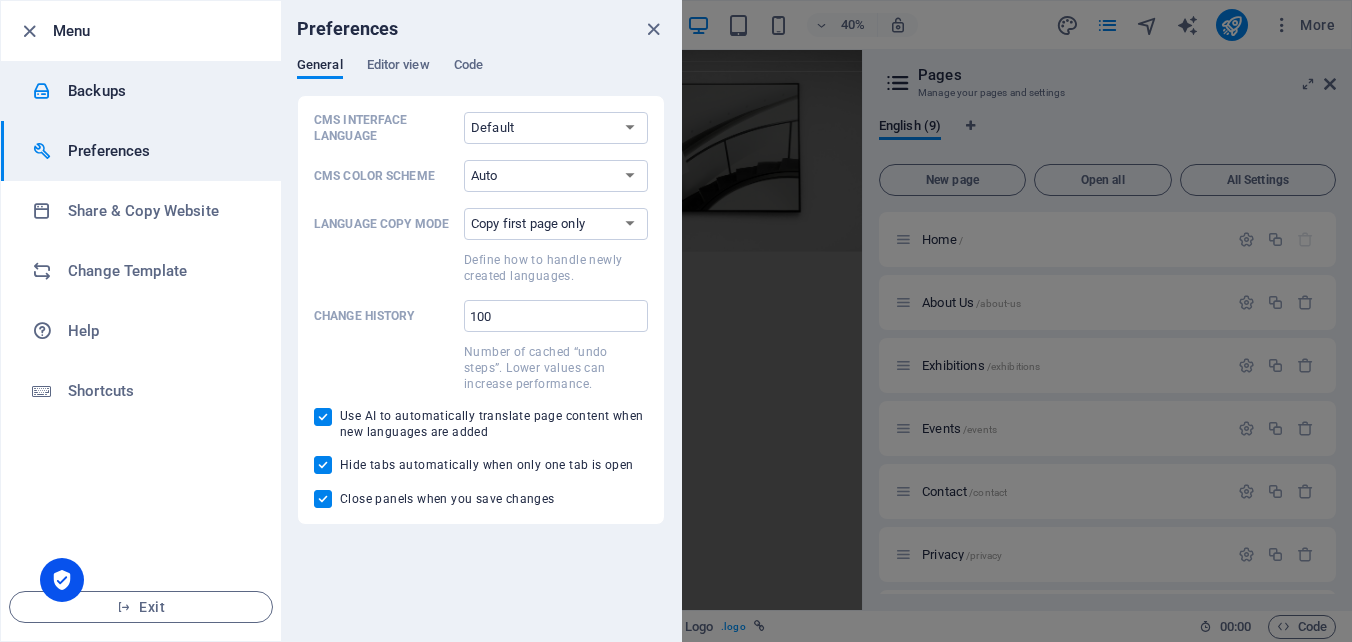click on "Backups" at bounding box center [160, 91] 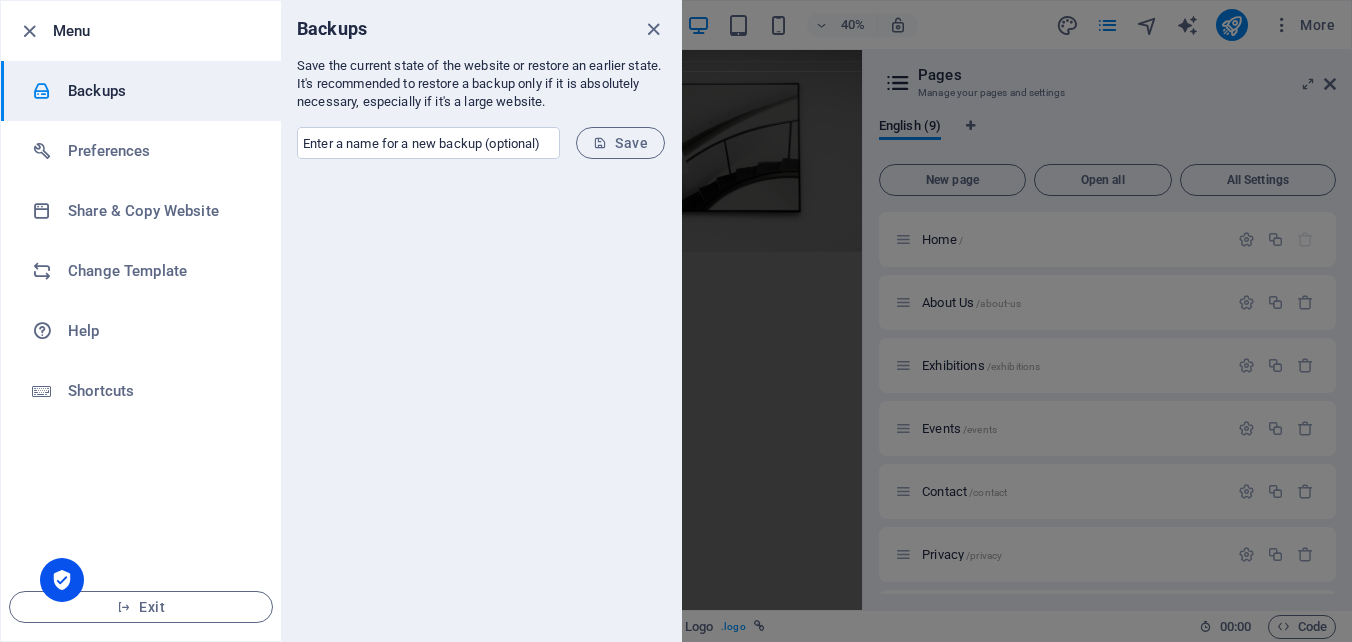 click at bounding box center (676, 321) 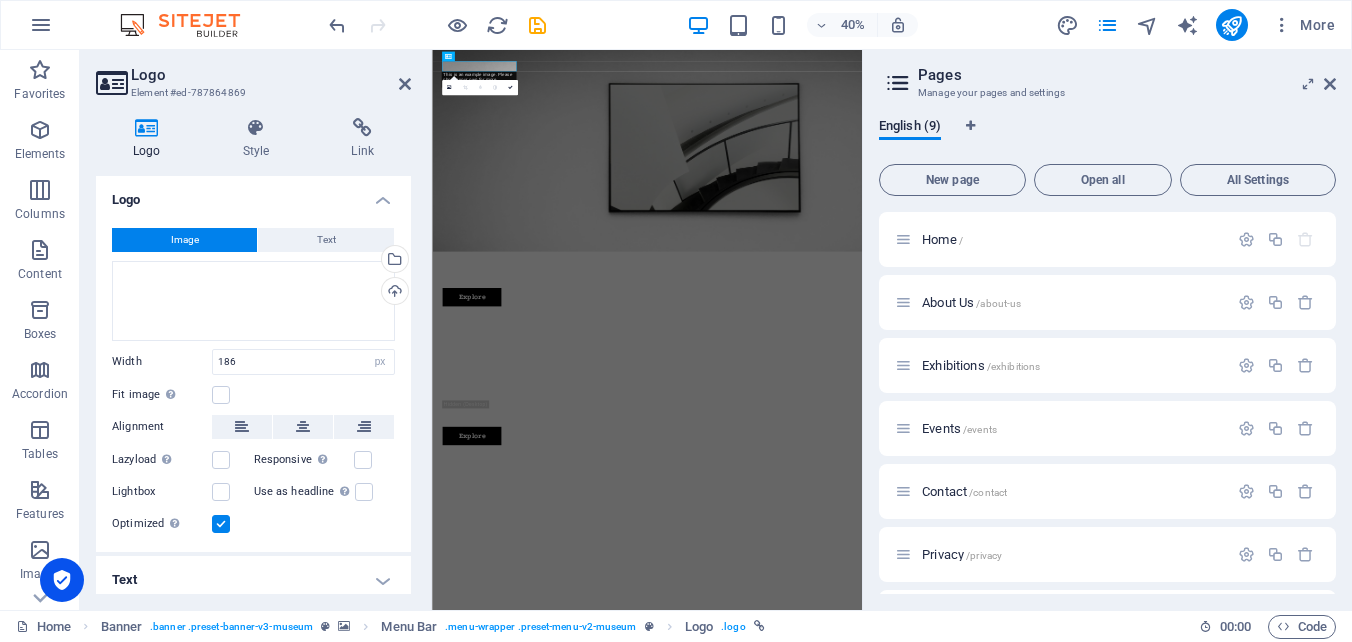 click on "Pages" at bounding box center (1127, 75) 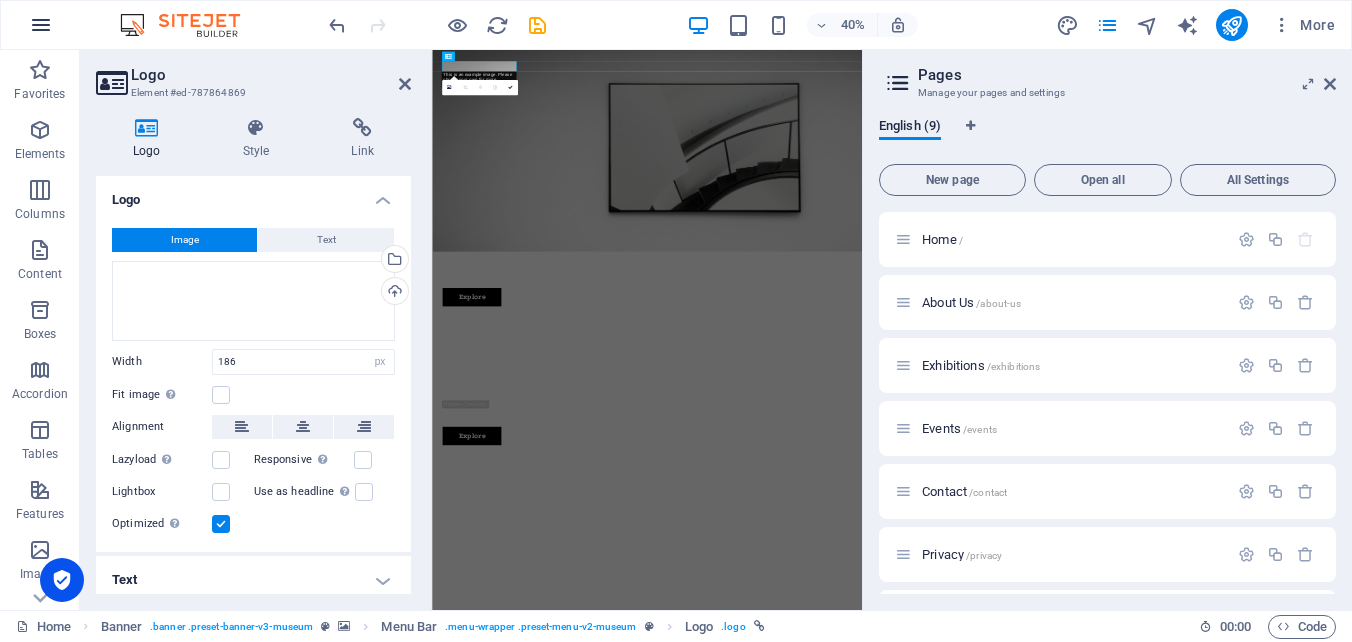 click on "40% More" at bounding box center (676, 25) 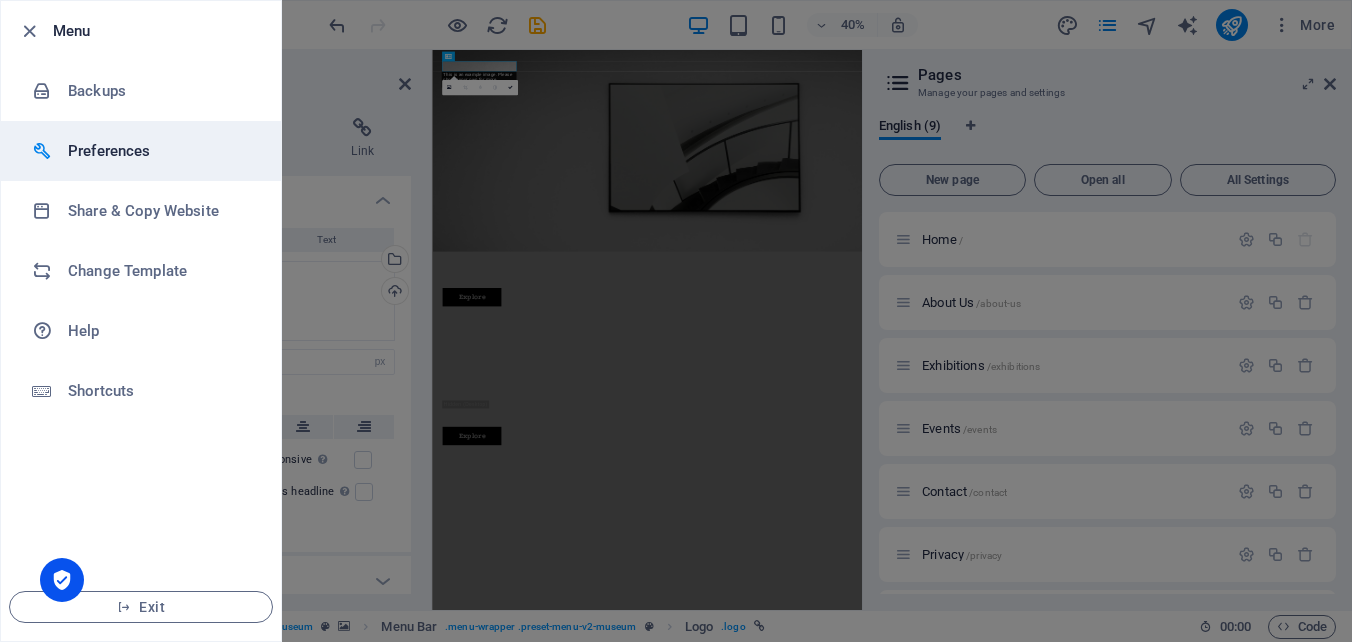 click on "Preferences" at bounding box center (160, 151) 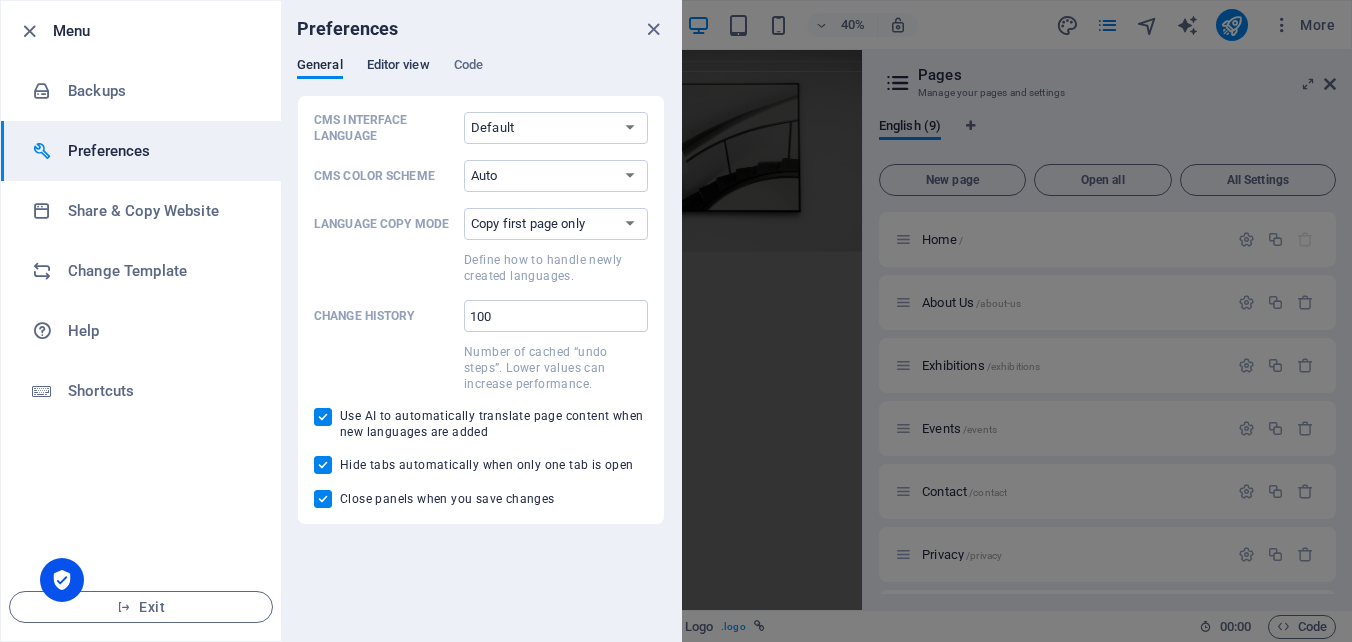 click on "Editor view" at bounding box center (398, 67) 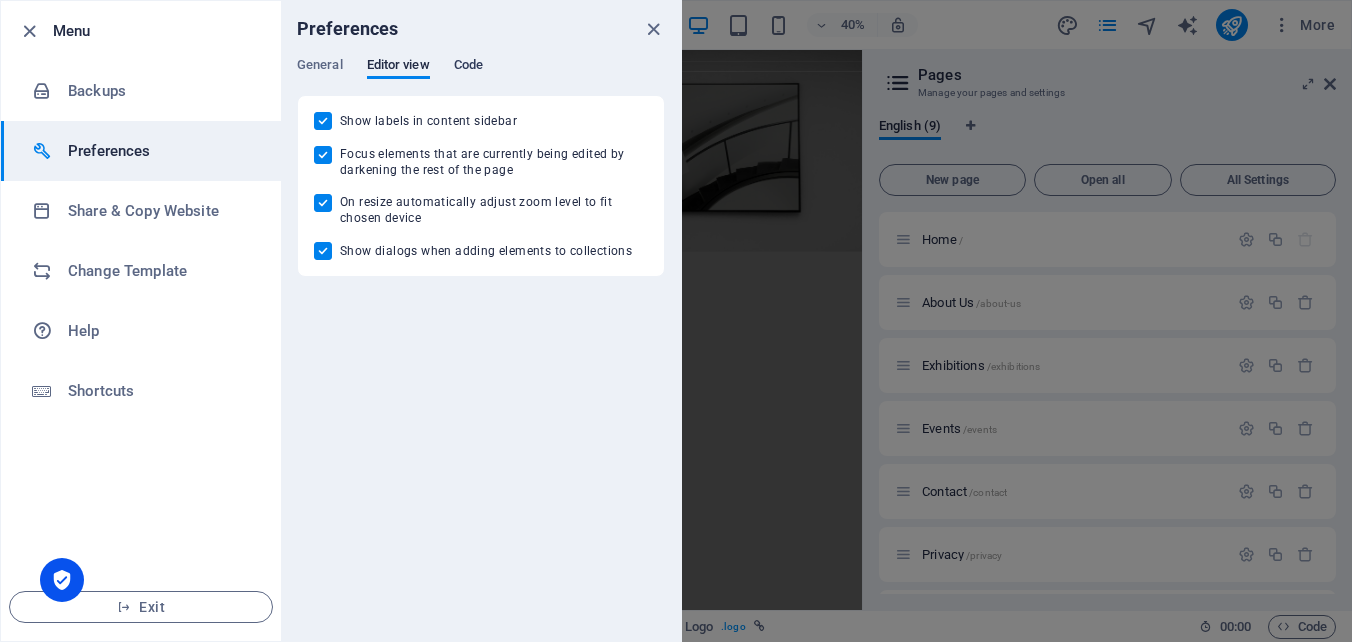 click on "Code" at bounding box center [468, 67] 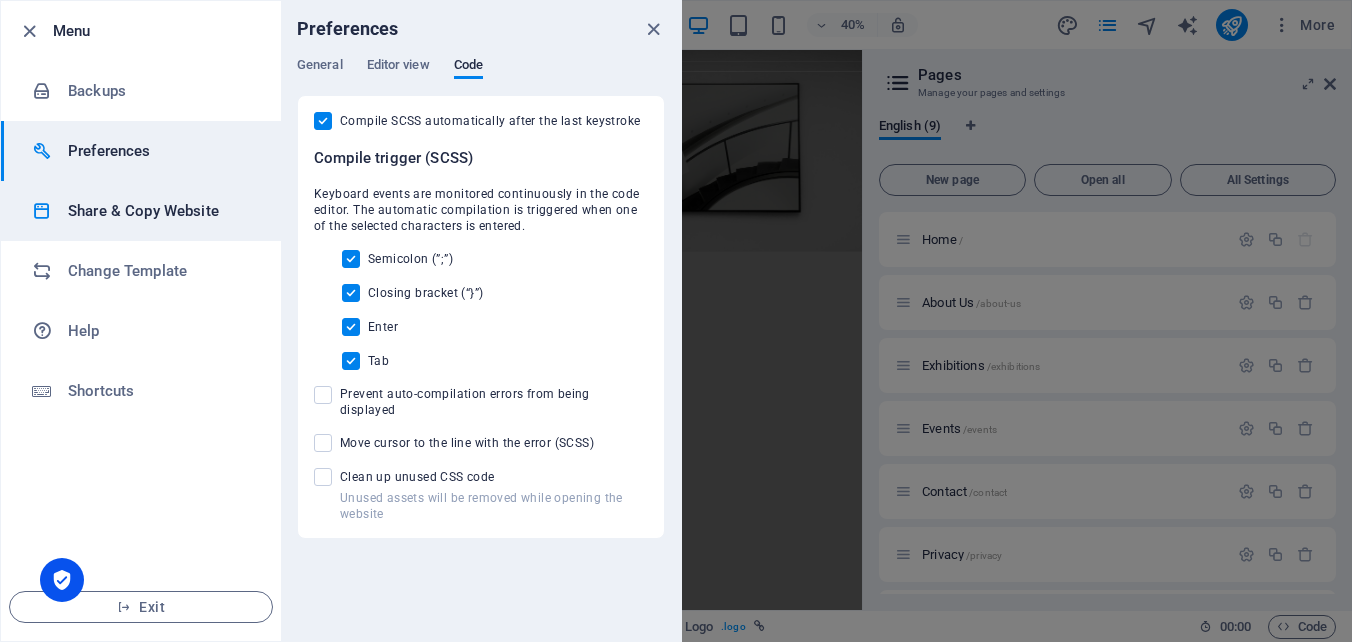 click on "Share & Copy Website" at bounding box center (160, 211) 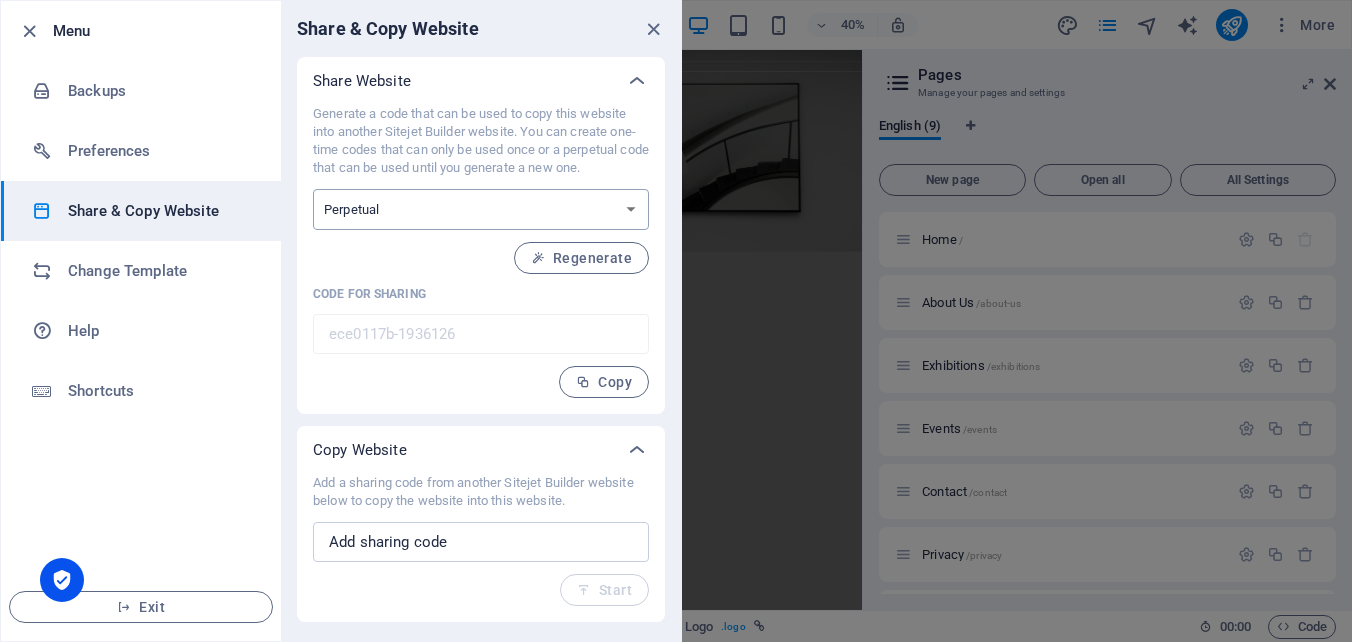click on "One-time Perpetual" at bounding box center (481, 209) 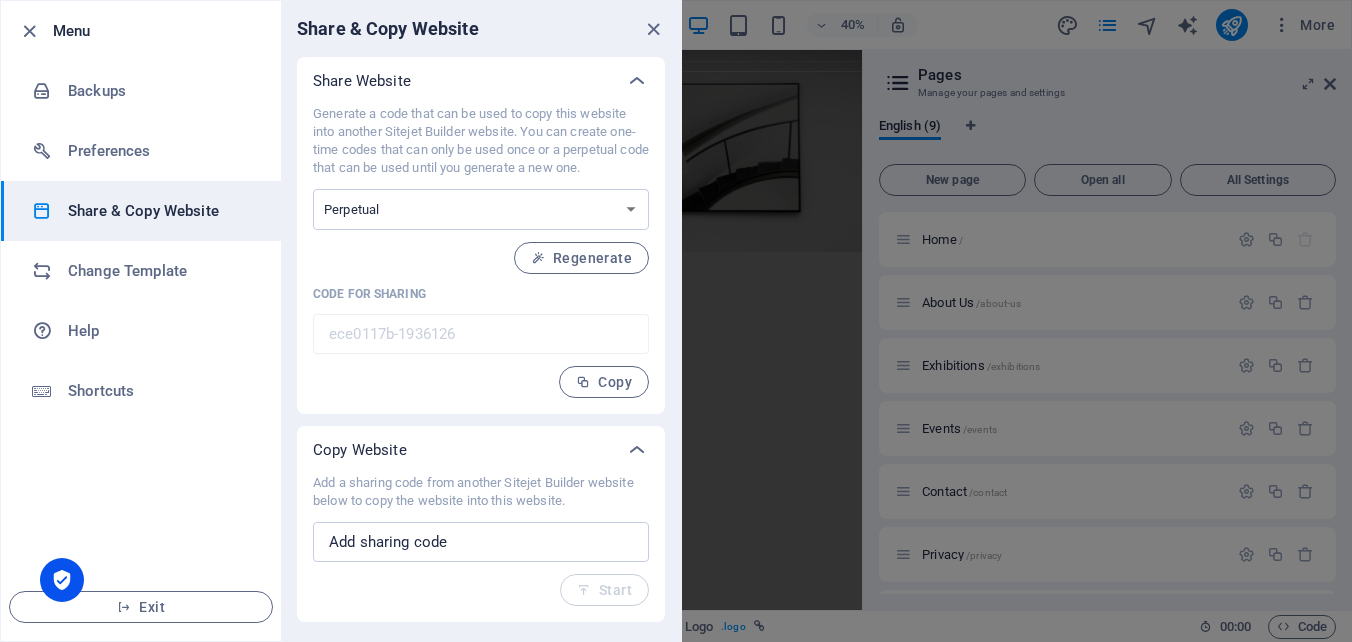 click on "Copy Website" at bounding box center [360, 450] 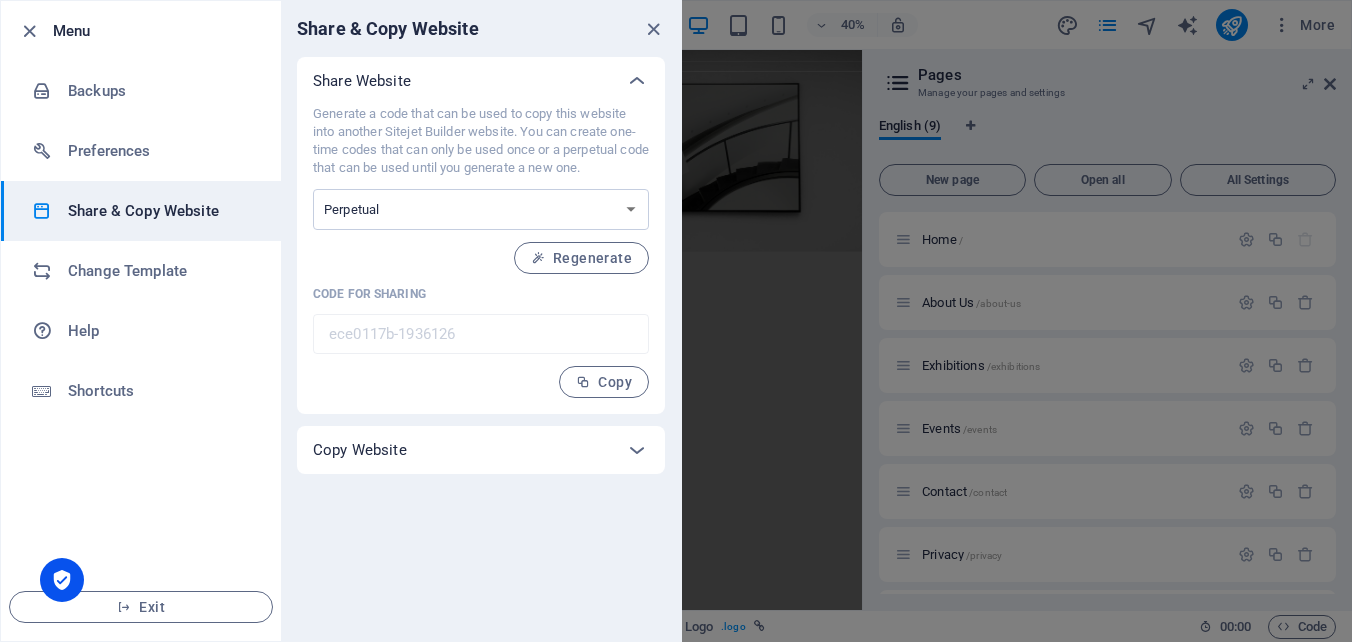 click on "Copy Website" at bounding box center [360, 450] 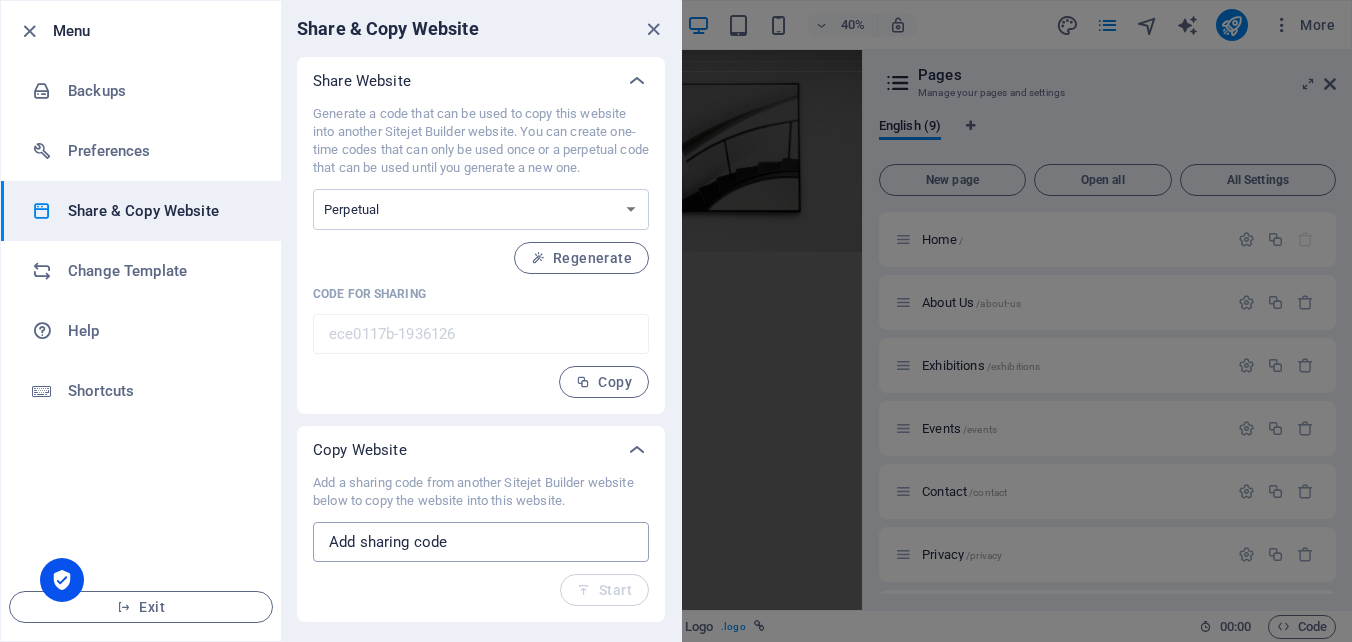 click at bounding box center [481, 542] 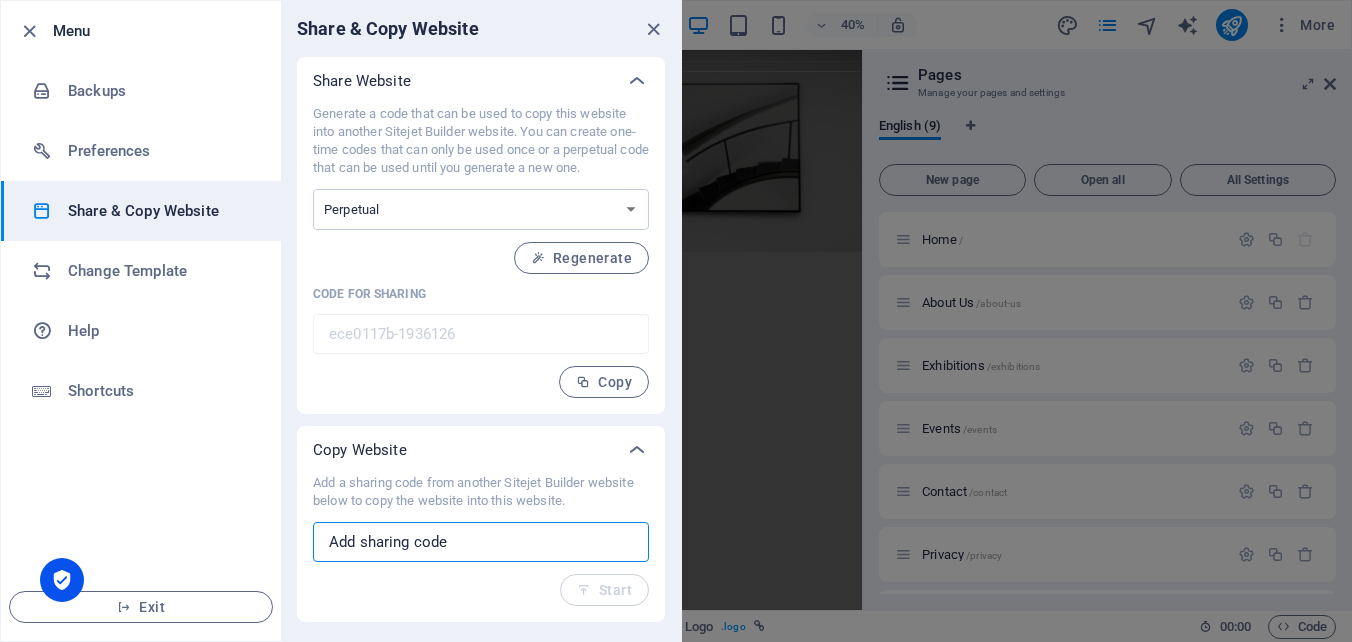 click at bounding box center (481, 542) 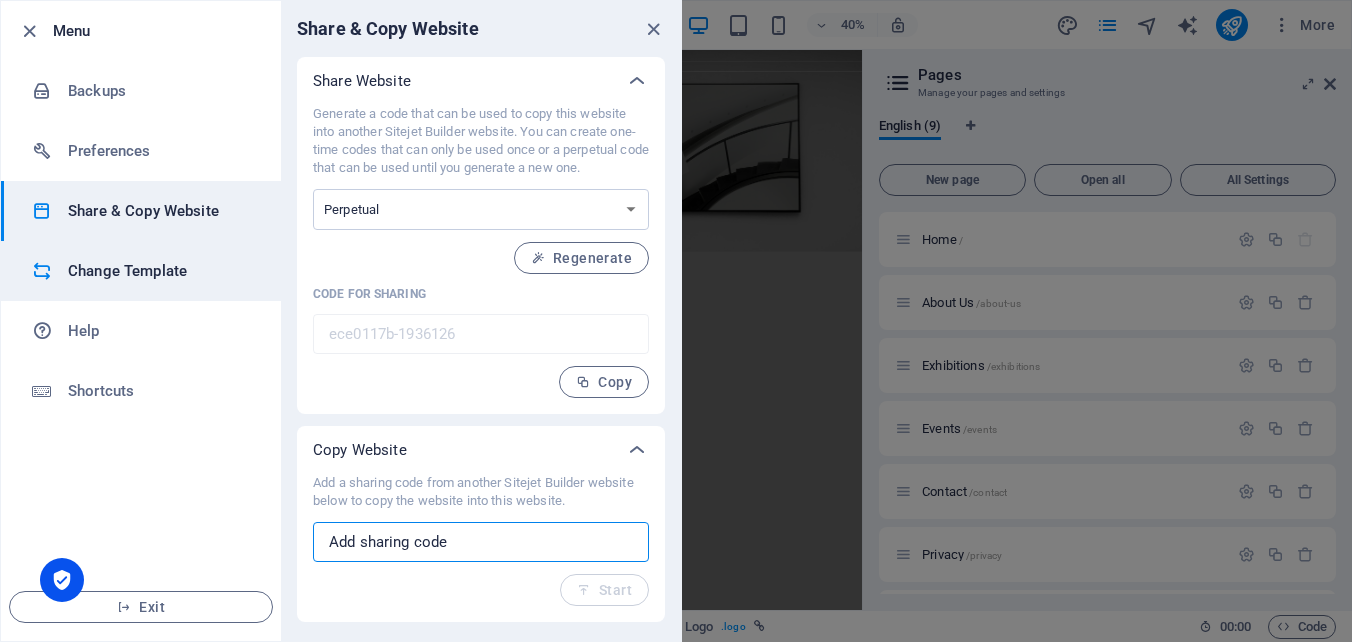click on "Change Template" at bounding box center (141, 271) 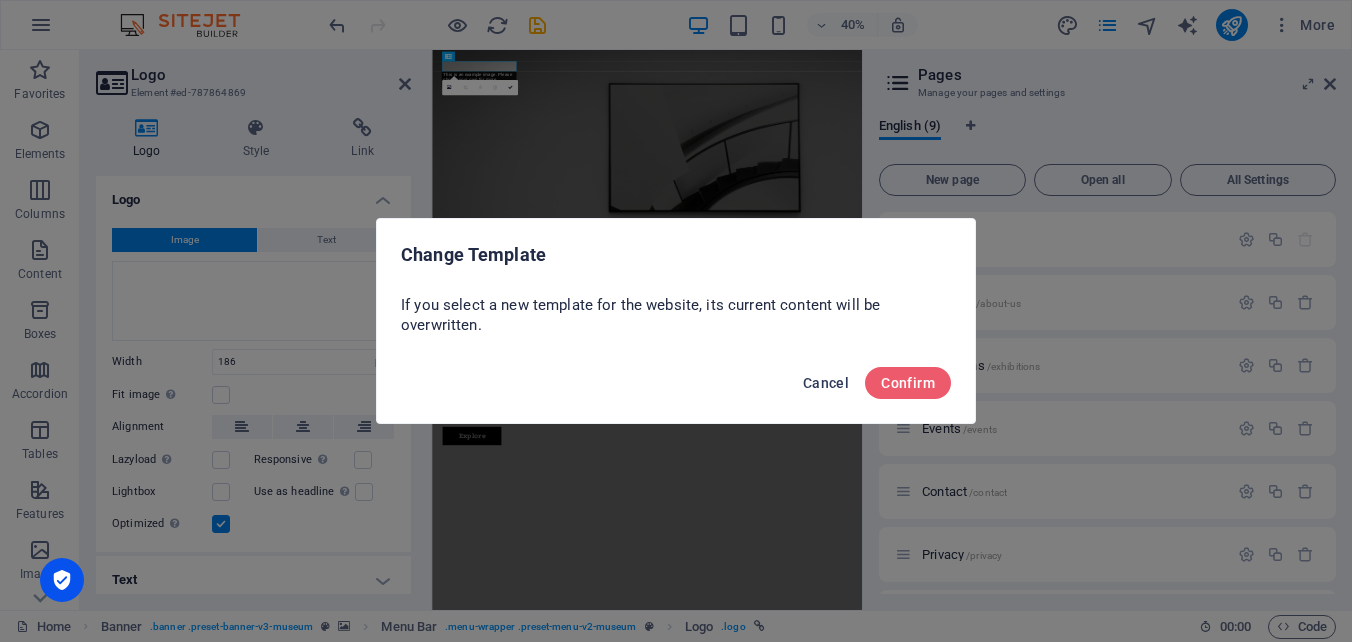 click on "Cancel" at bounding box center (826, 383) 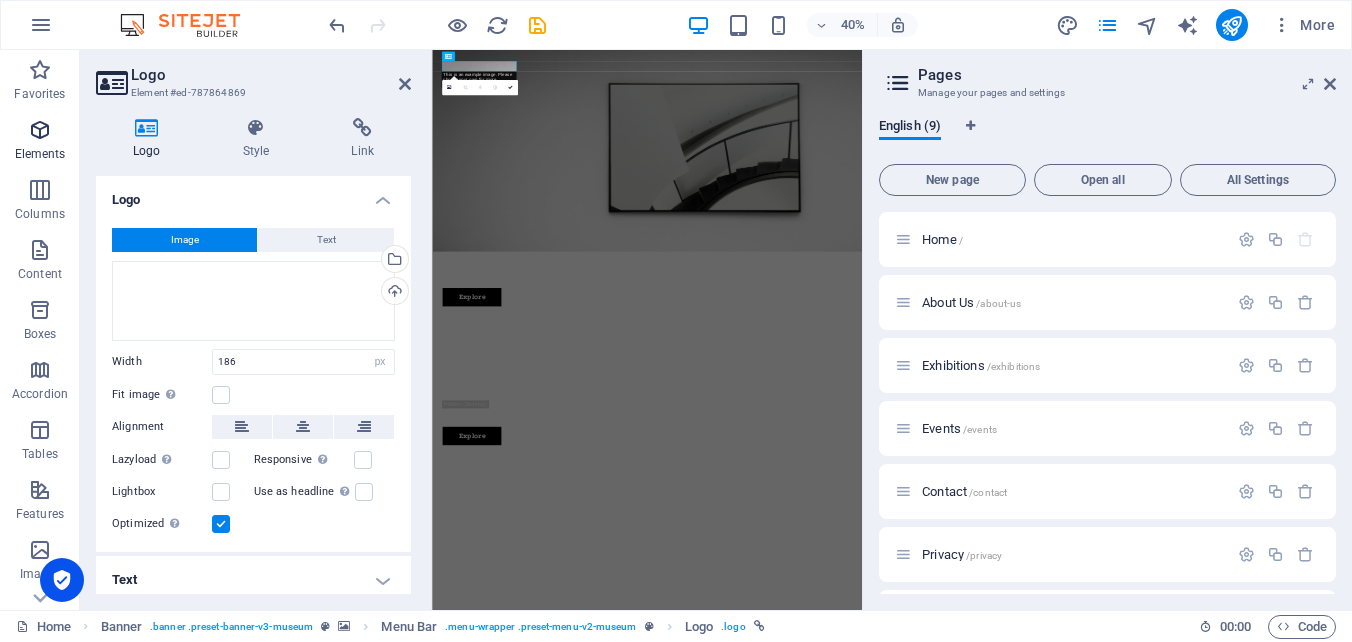 click on "Elements" at bounding box center [40, 154] 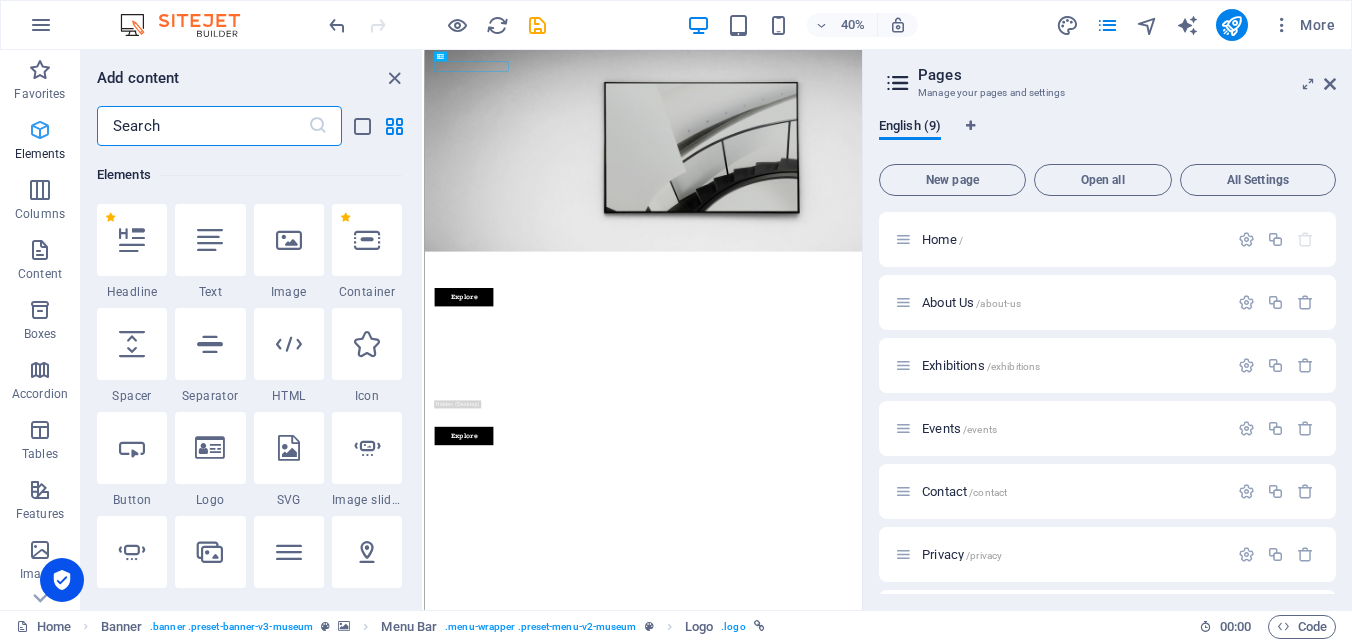 scroll, scrollTop: 213, scrollLeft: 0, axis: vertical 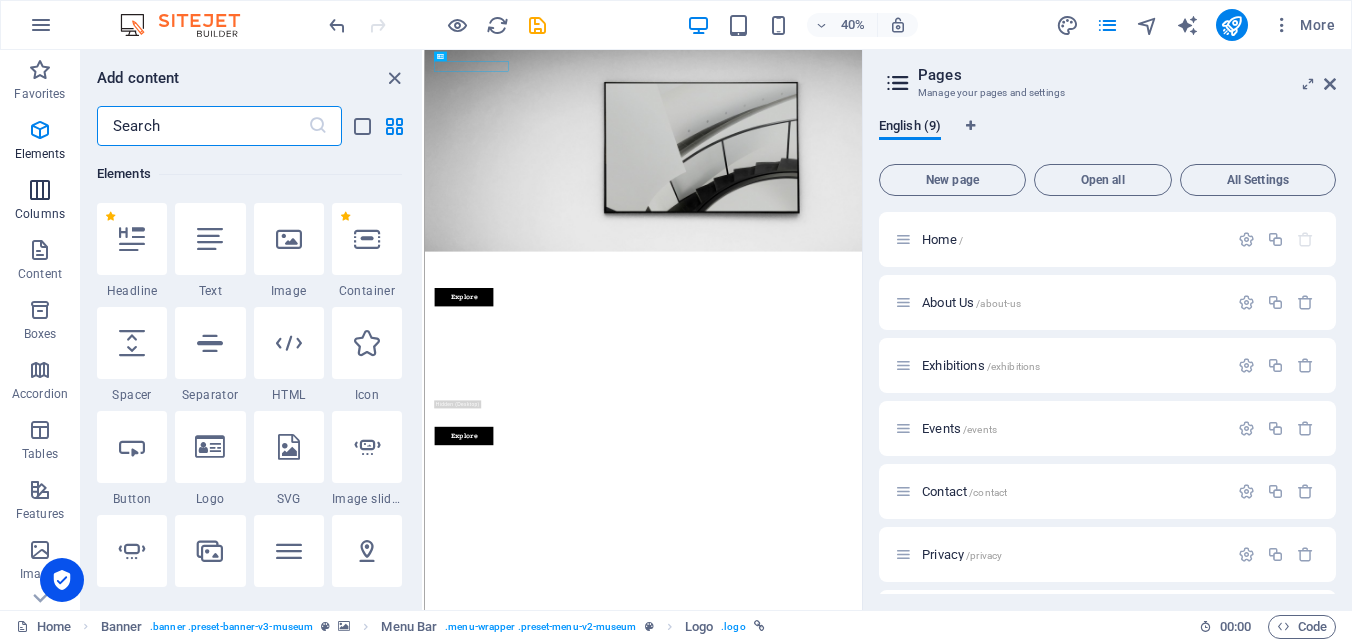 click at bounding box center (40, 190) 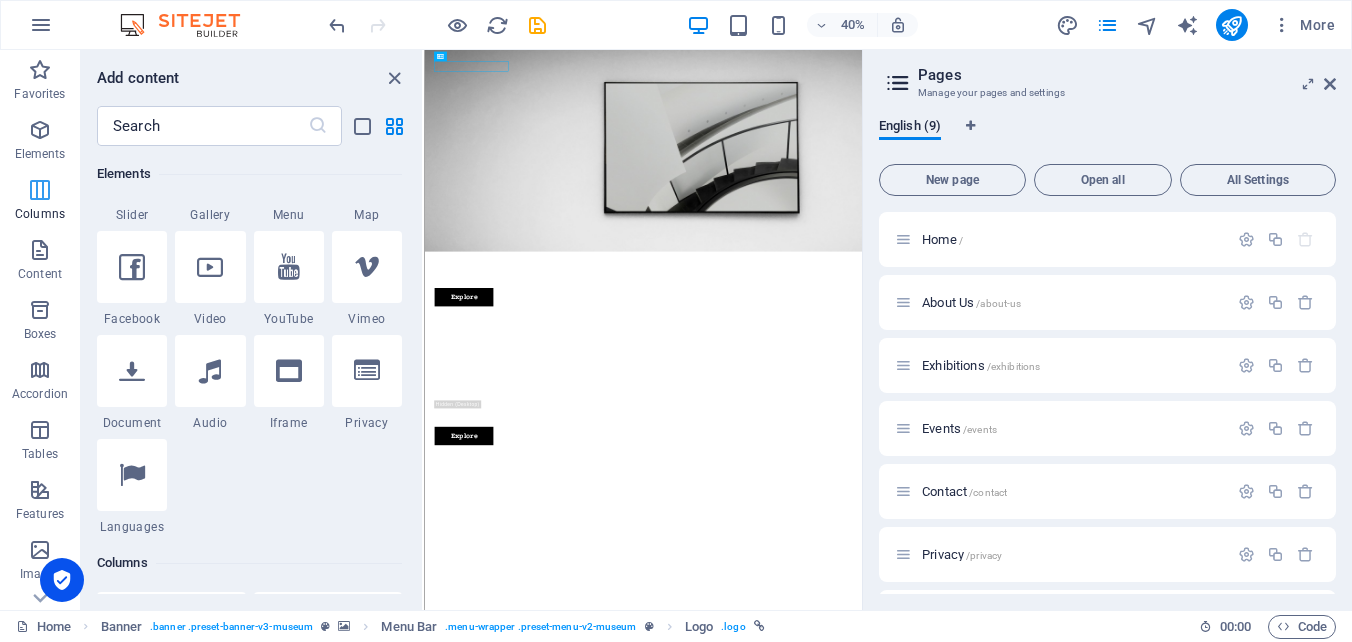 scroll, scrollTop: 990, scrollLeft: 0, axis: vertical 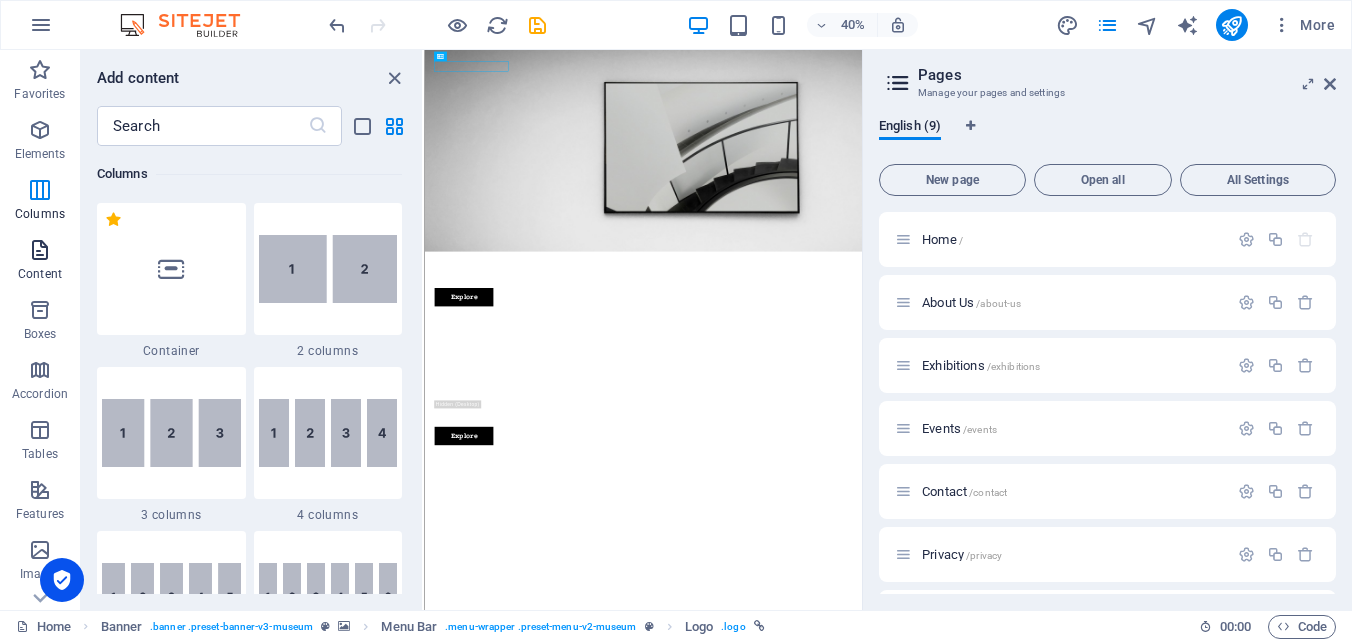 click at bounding box center (40, 250) 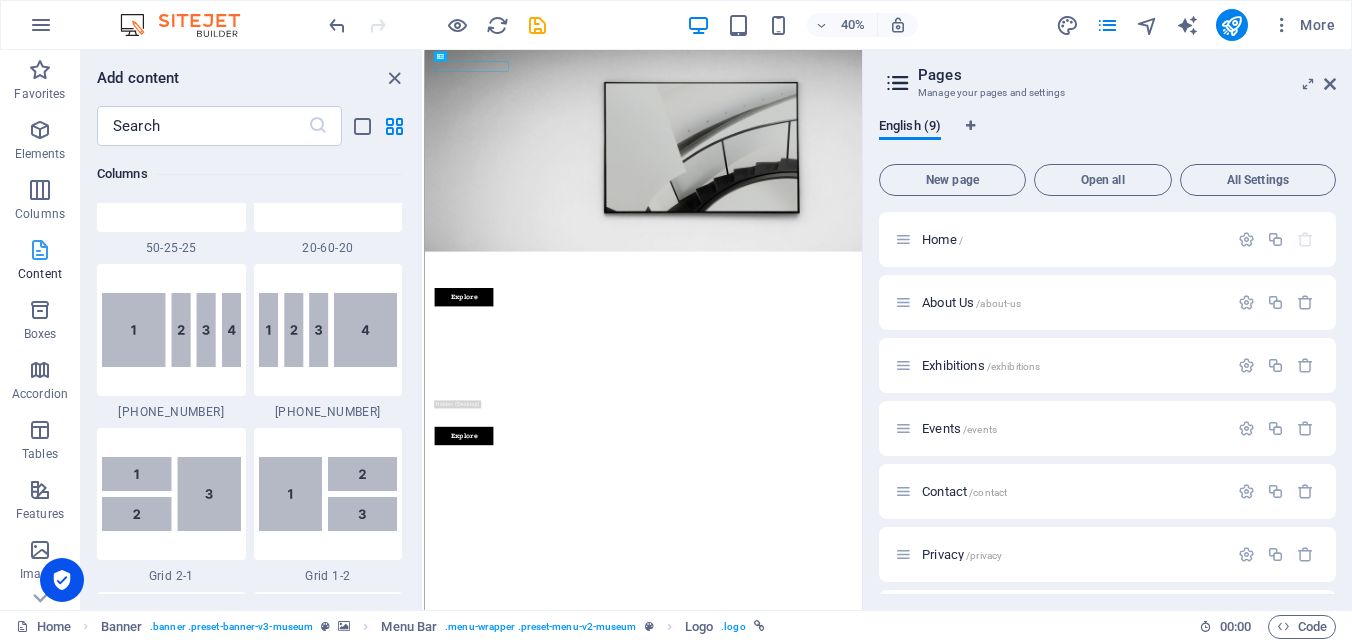 scroll, scrollTop: 3499, scrollLeft: 0, axis: vertical 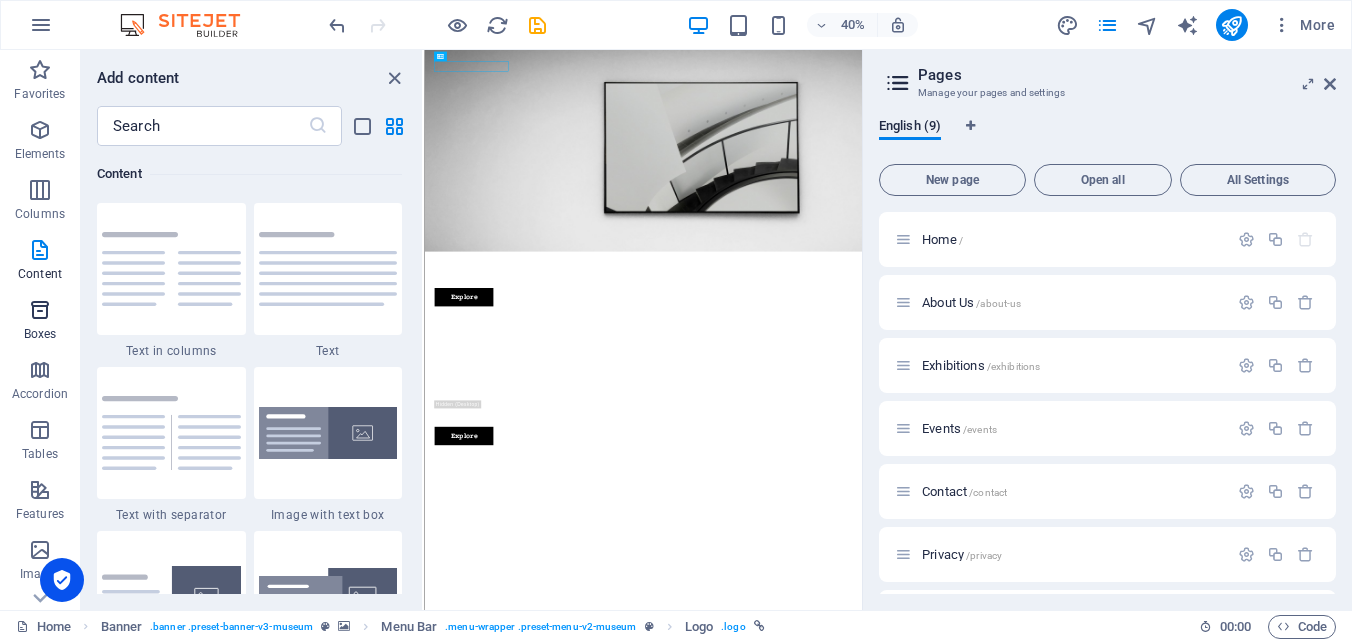 click at bounding box center (40, 310) 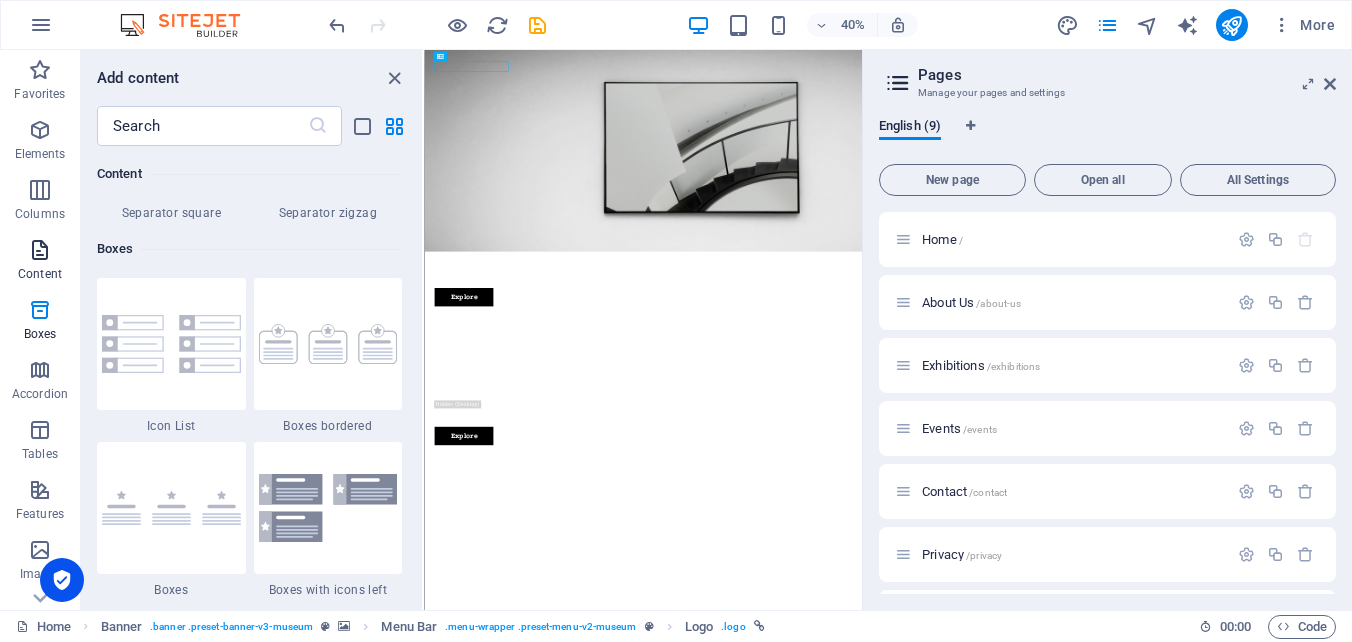 scroll, scrollTop: 5352, scrollLeft: 0, axis: vertical 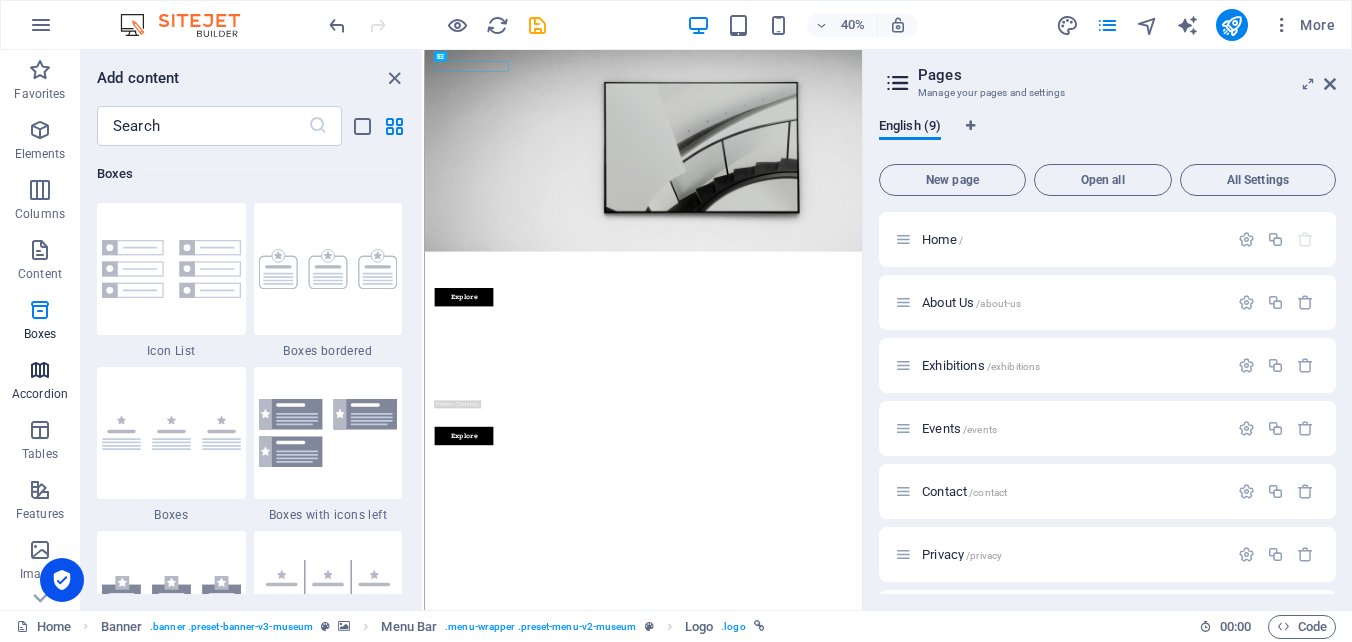 click on "Accordion" at bounding box center [40, 380] 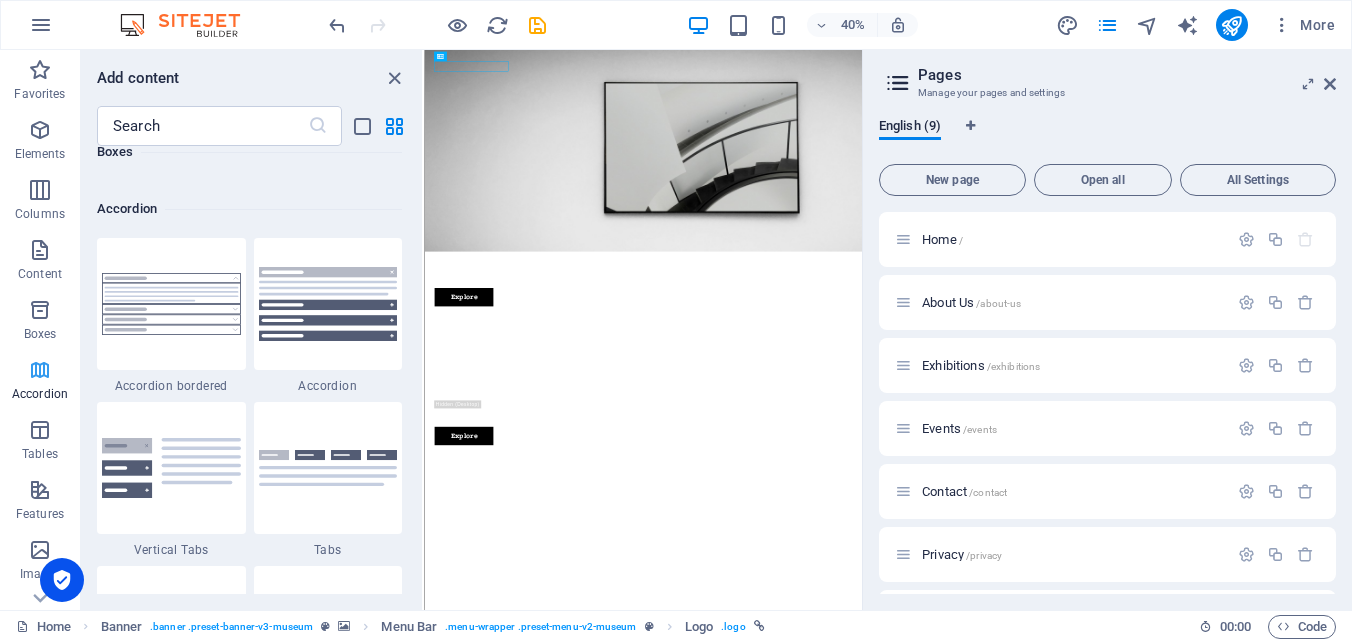 scroll, scrollTop: 6221, scrollLeft: 0, axis: vertical 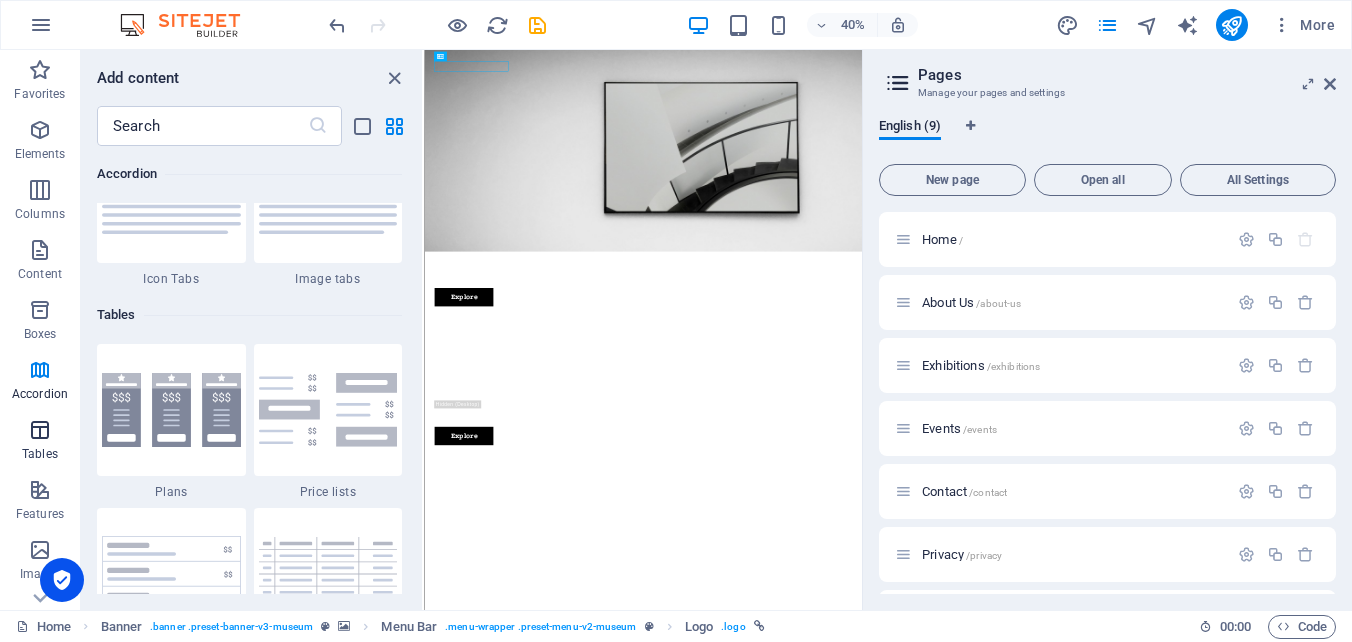 click on "Tables" at bounding box center (40, 440) 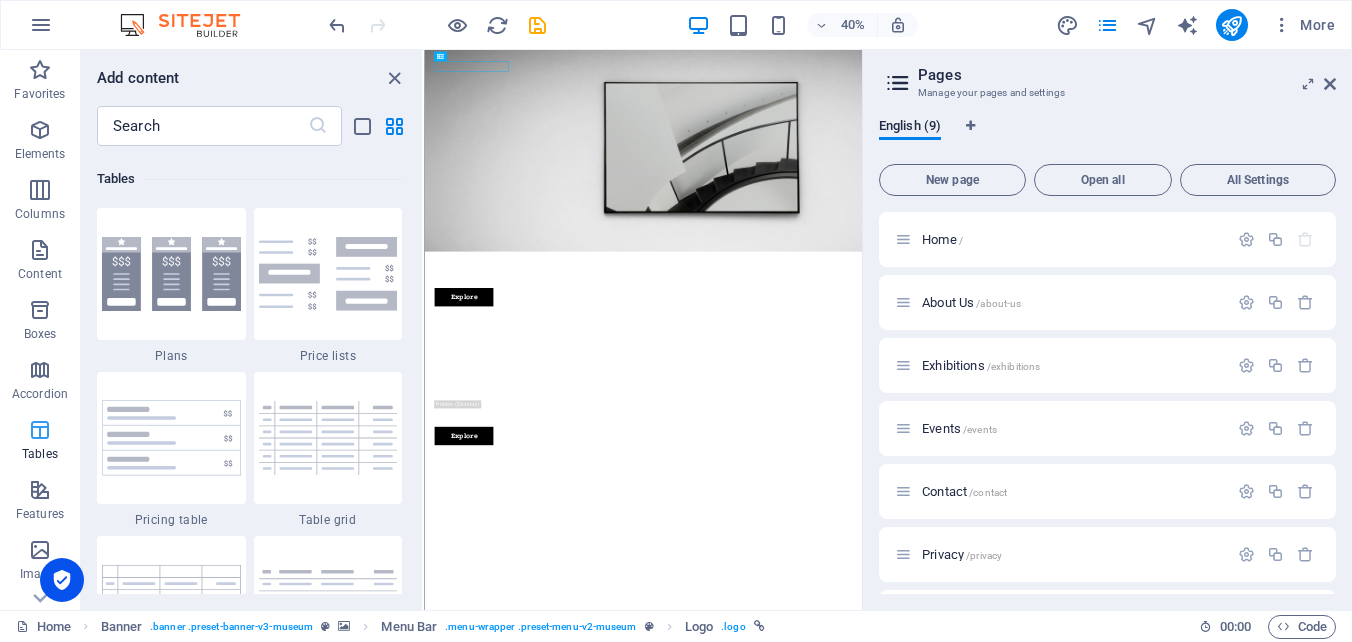 scroll, scrollTop: 6762, scrollLeft: 0, axis: vertical 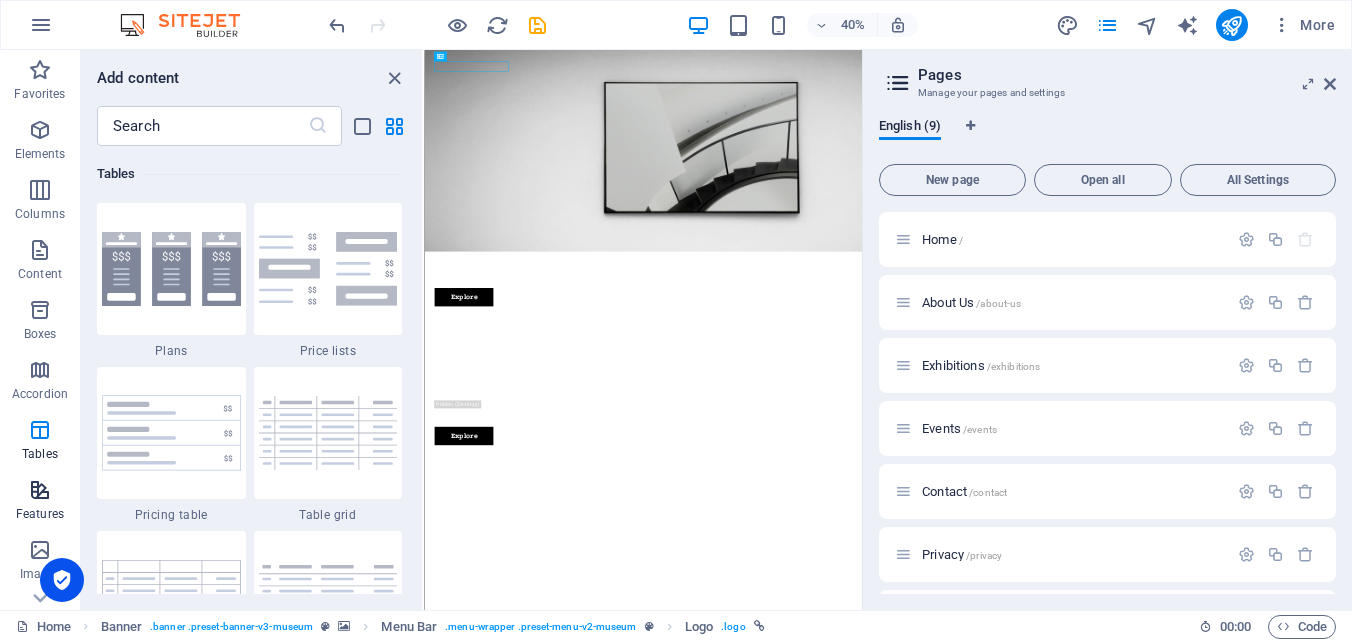 click at bounding box center [40, 490] 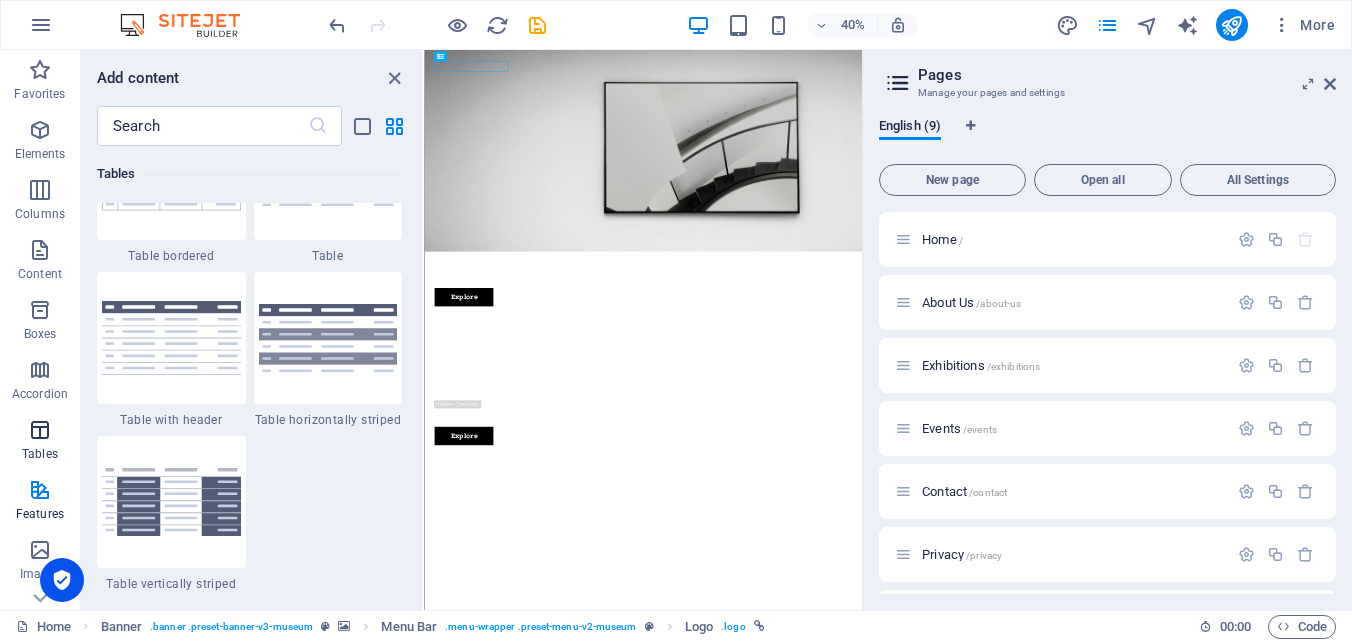 scroll, scrollTop: 7631, scrollLeft: 0, axis: vertical 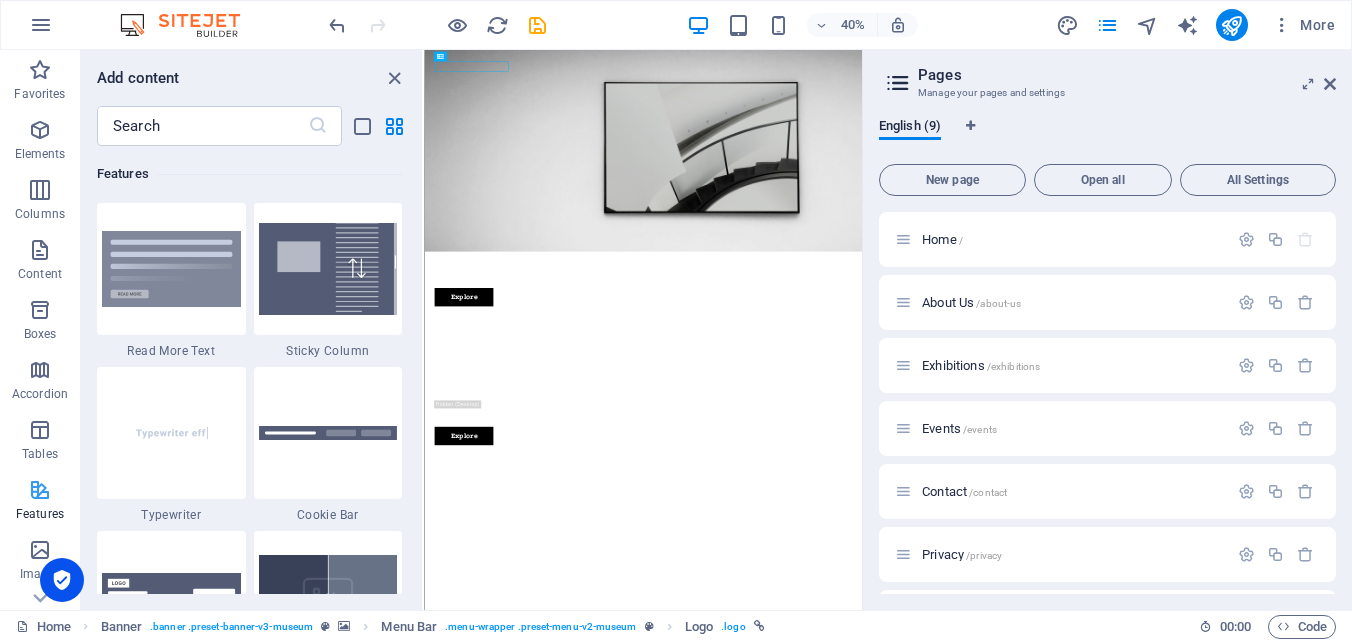 click at bounding box center [40, 490] 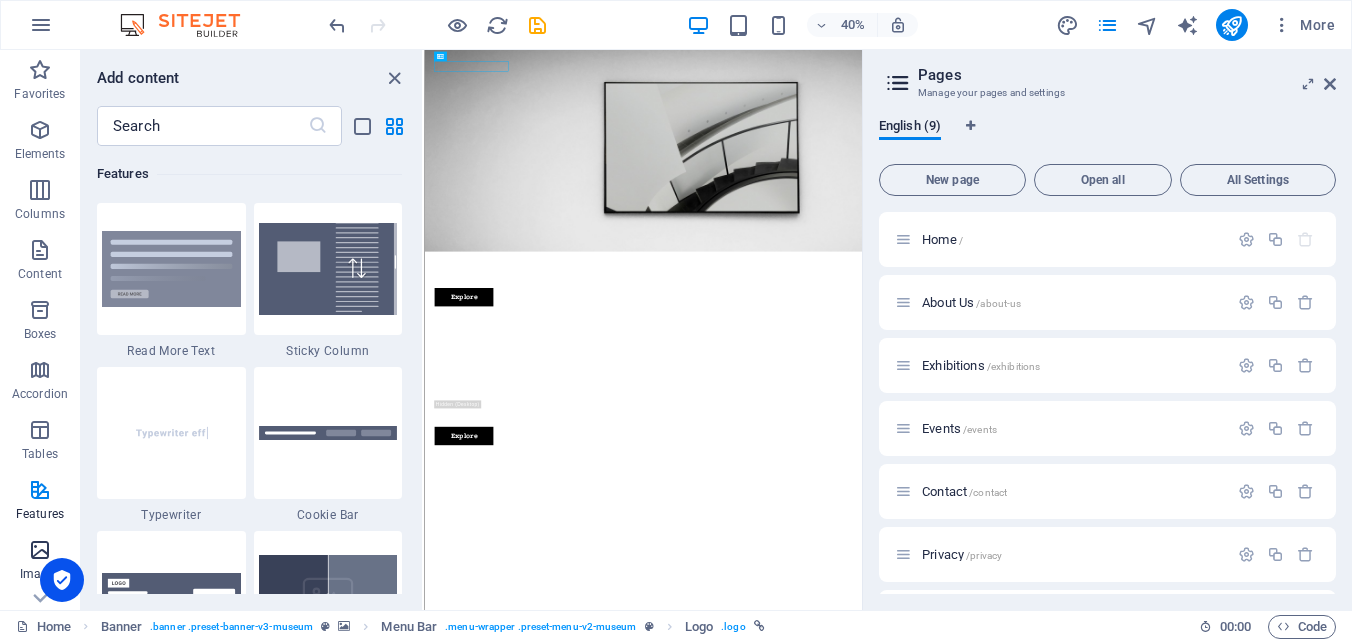 click at bounding box center (40, 550) 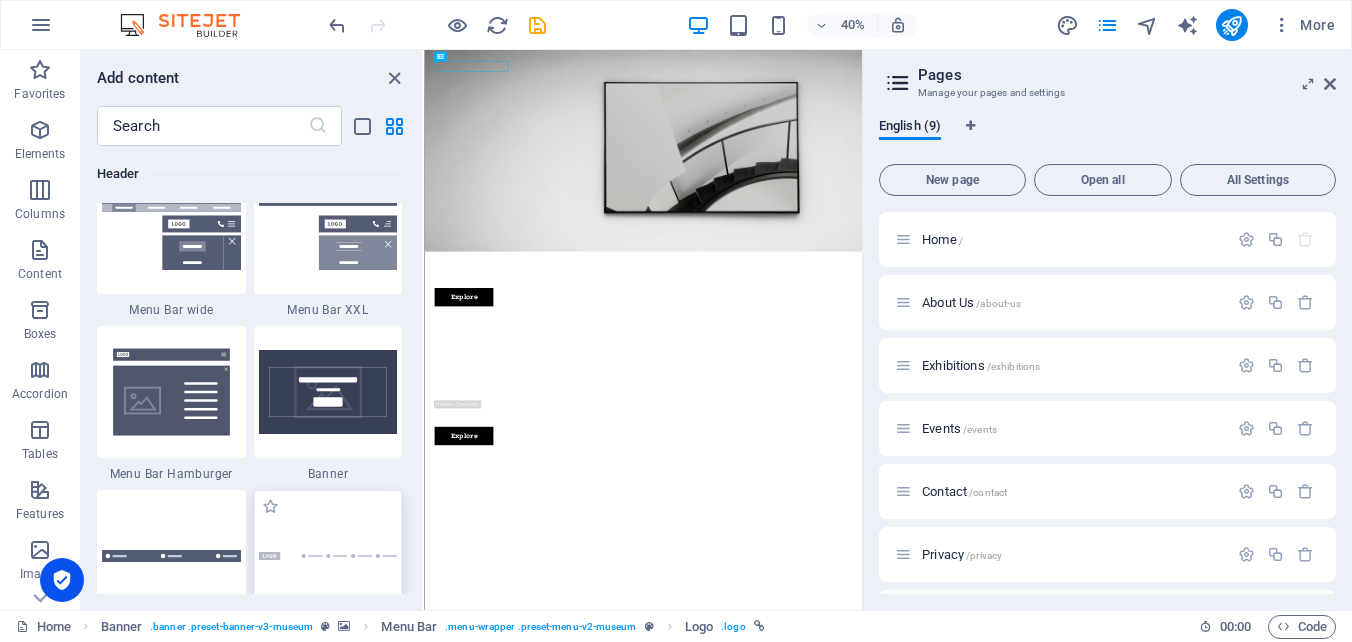 scroll, scrollTop: 12776, scrollLeft: 0, axis: vertical 